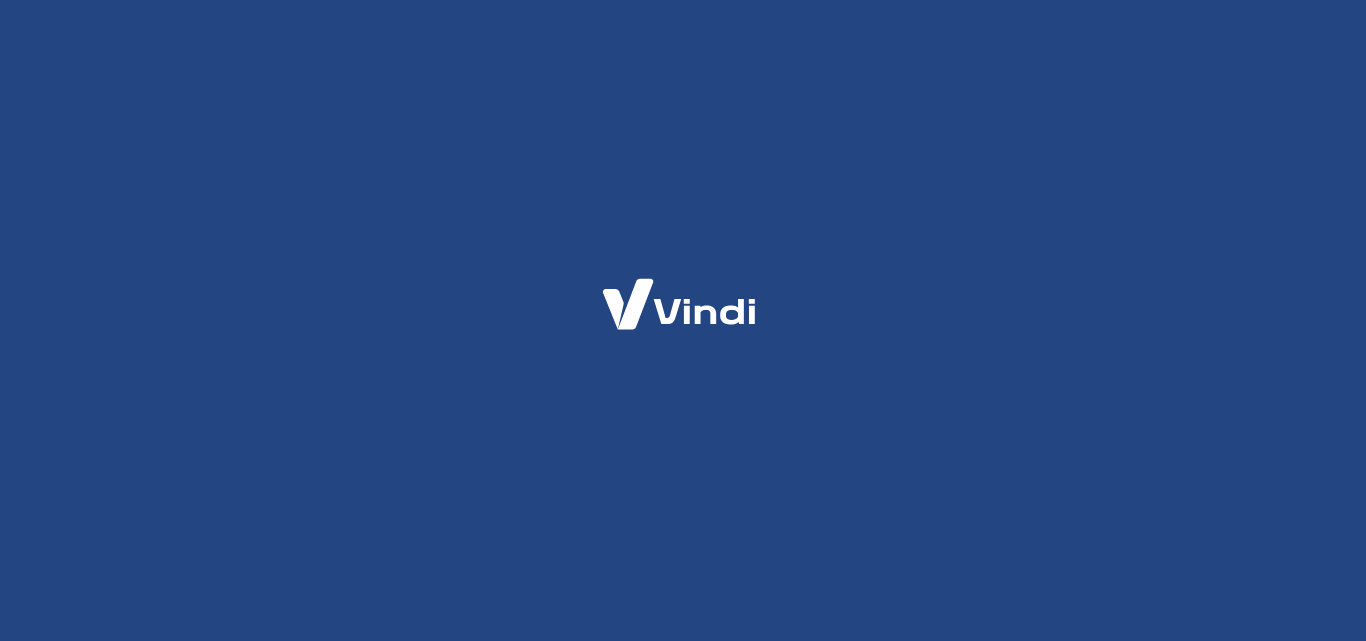 scroll, scrollTop: 0, scrollLeft: 0, axis: both 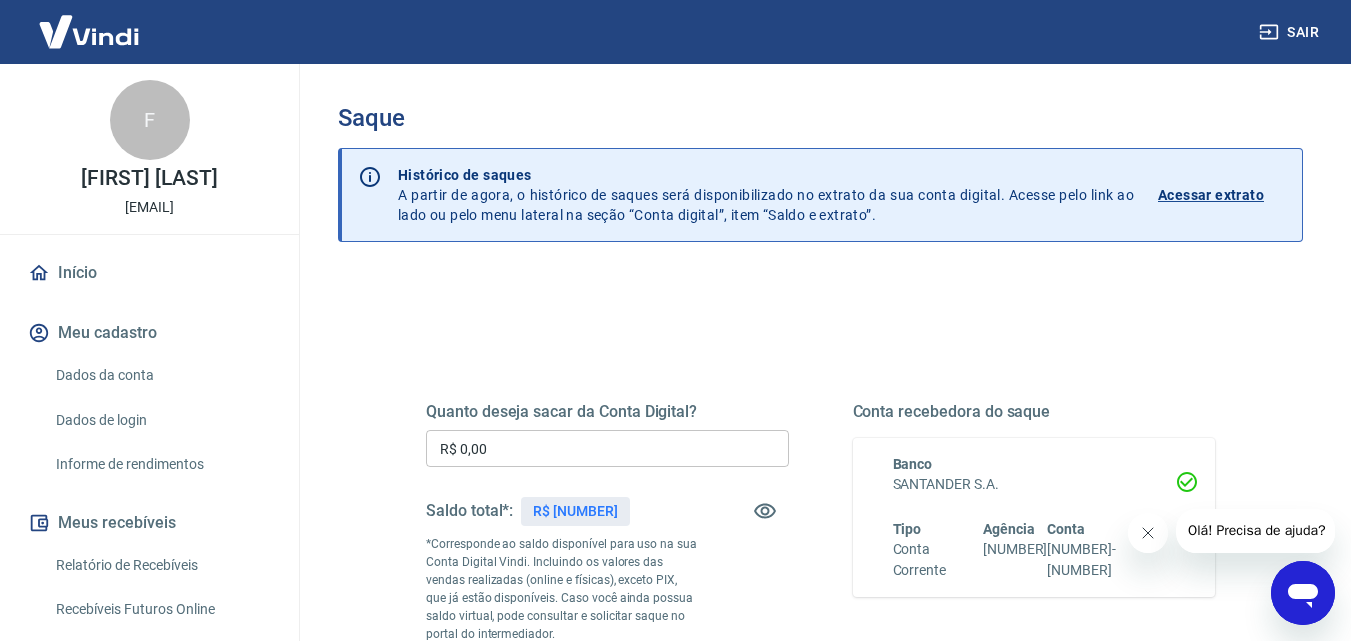 click on "R$ 0,00" at bounding box center [607, 448] 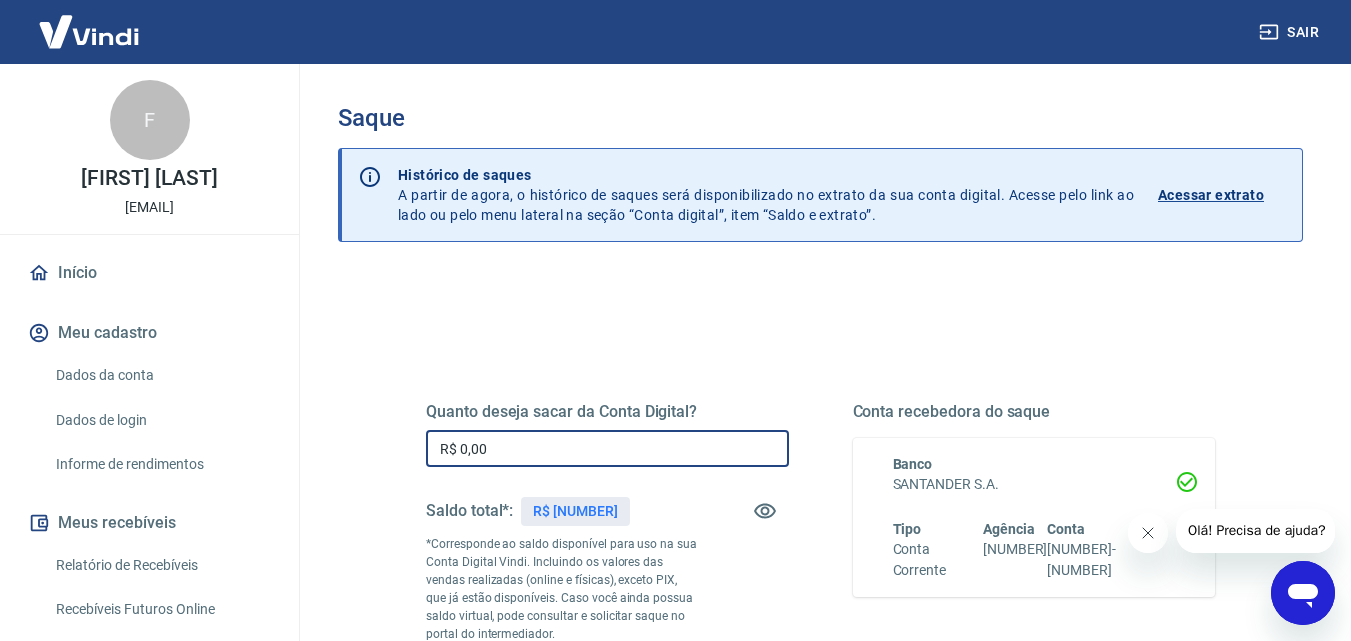 drag, startPoint x: 560, startPoint y: 452, endPoint x: 59, endPoint y: 437, distance: 501.2245 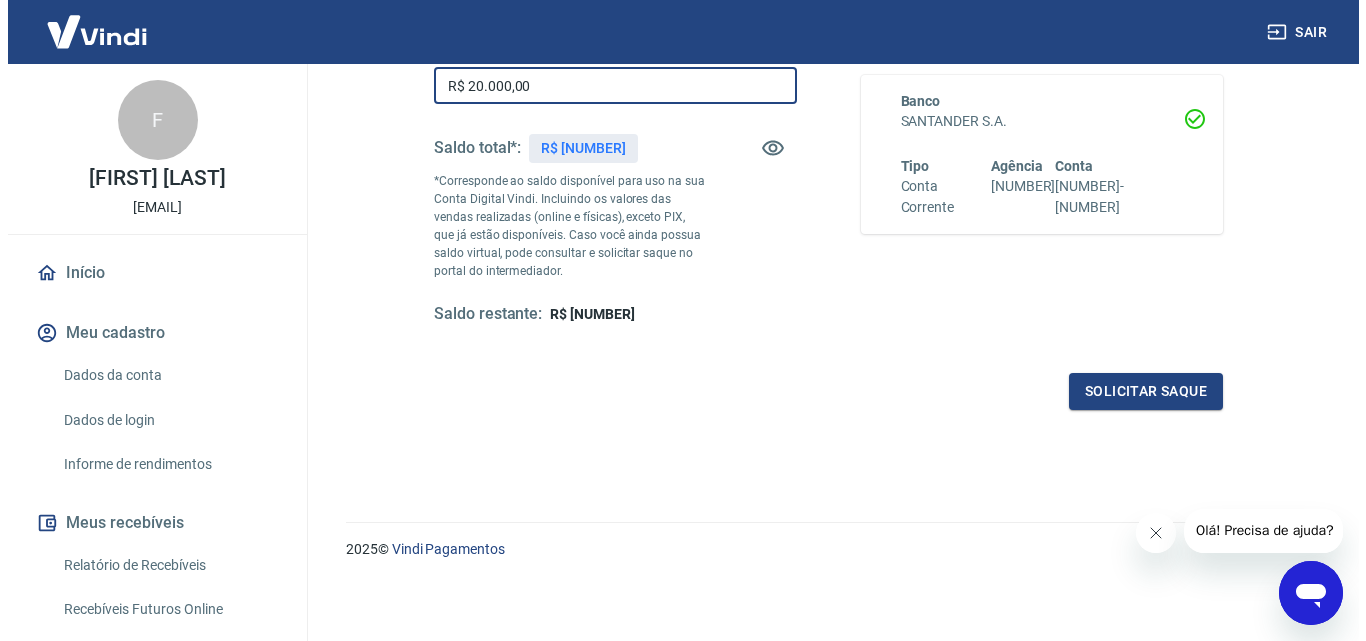 scroll, scrollTop: 366, scrollLeft: 0, axis: vertical 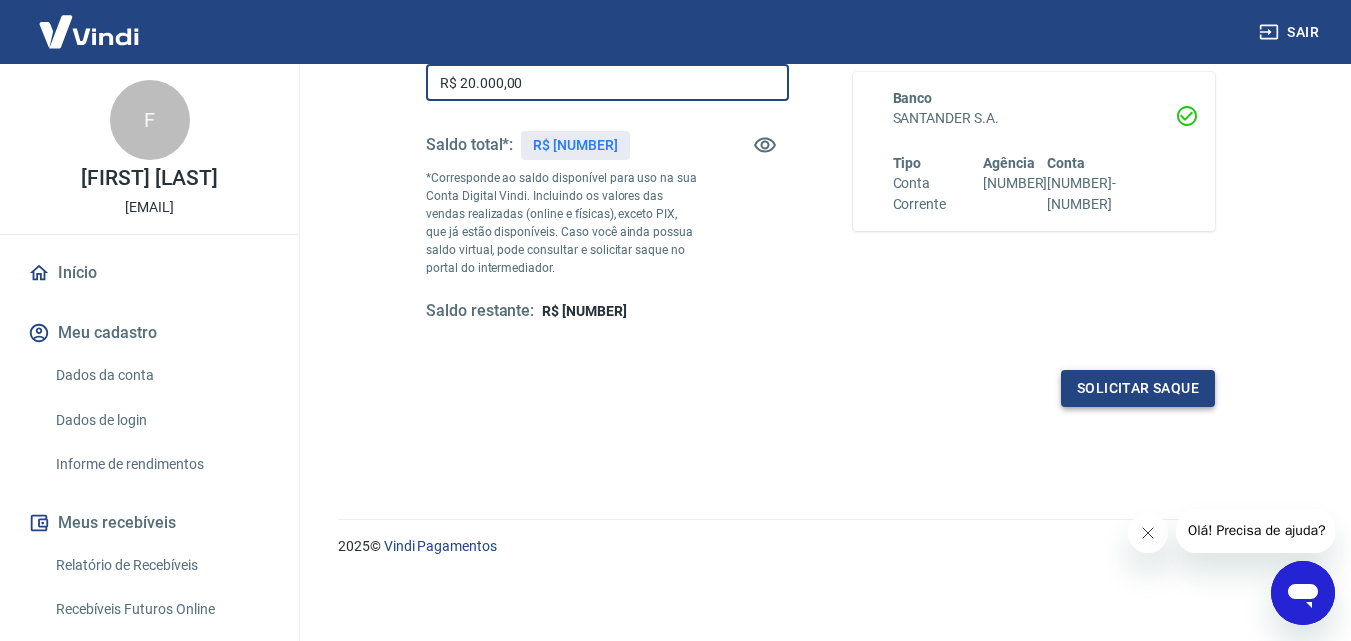 type on "R$ 20.000,00" 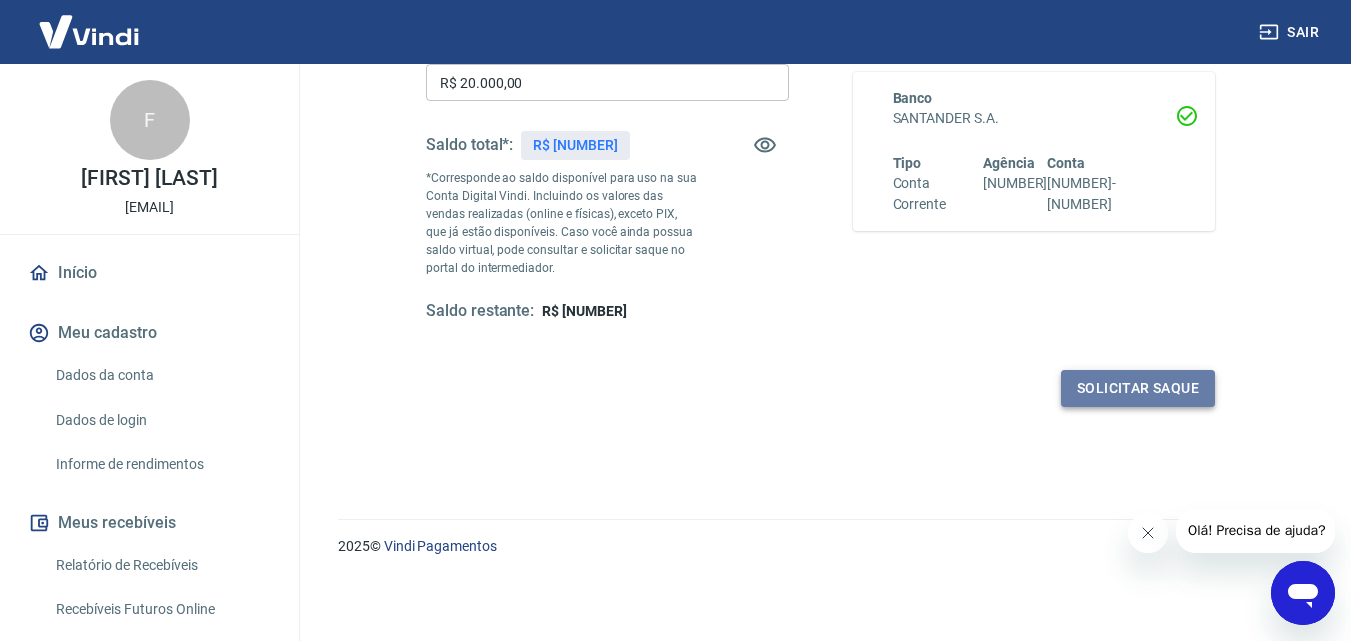 click on "Solicitar saque" at bounding box center [1138, 388] 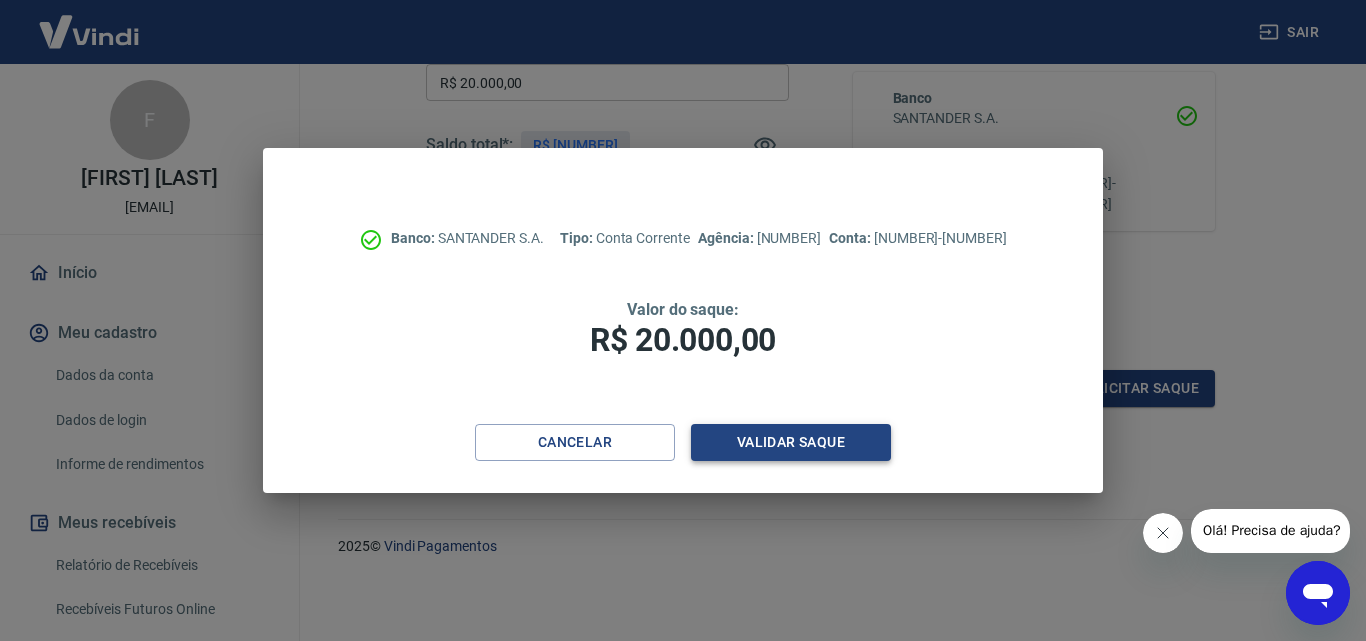 click on "Validar saque" at bounding box center (791, 442) 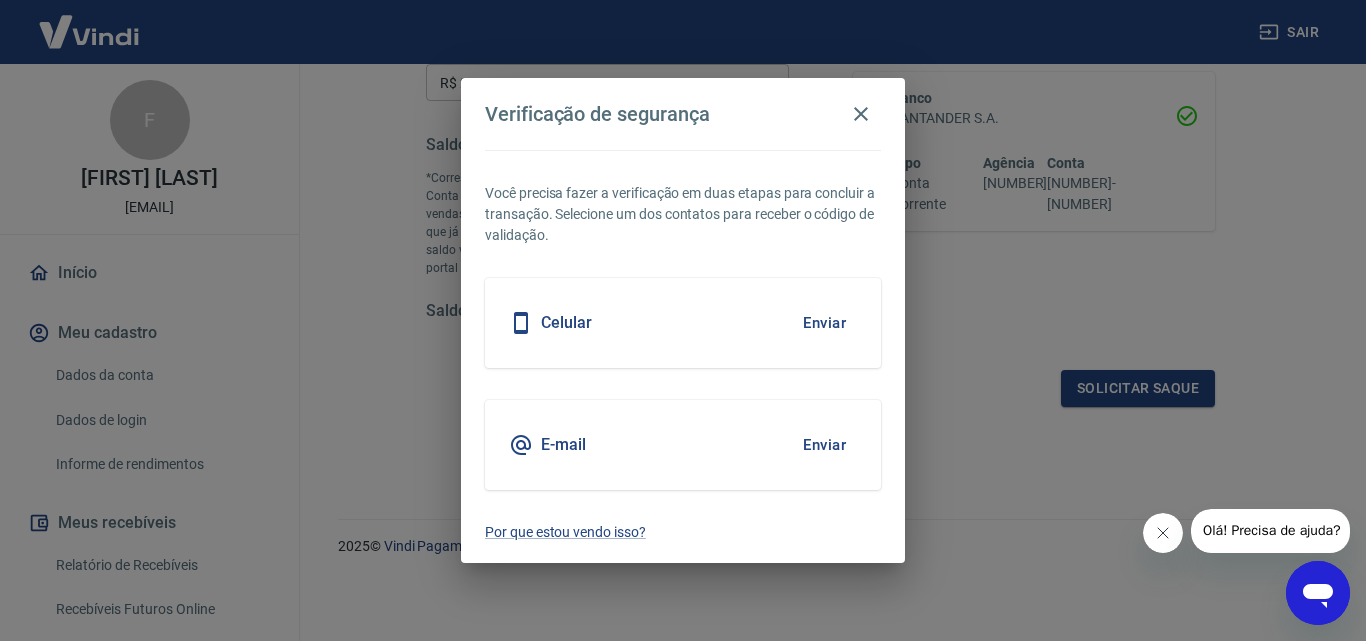 click on "Enviar" at bounding box center [824, 323] 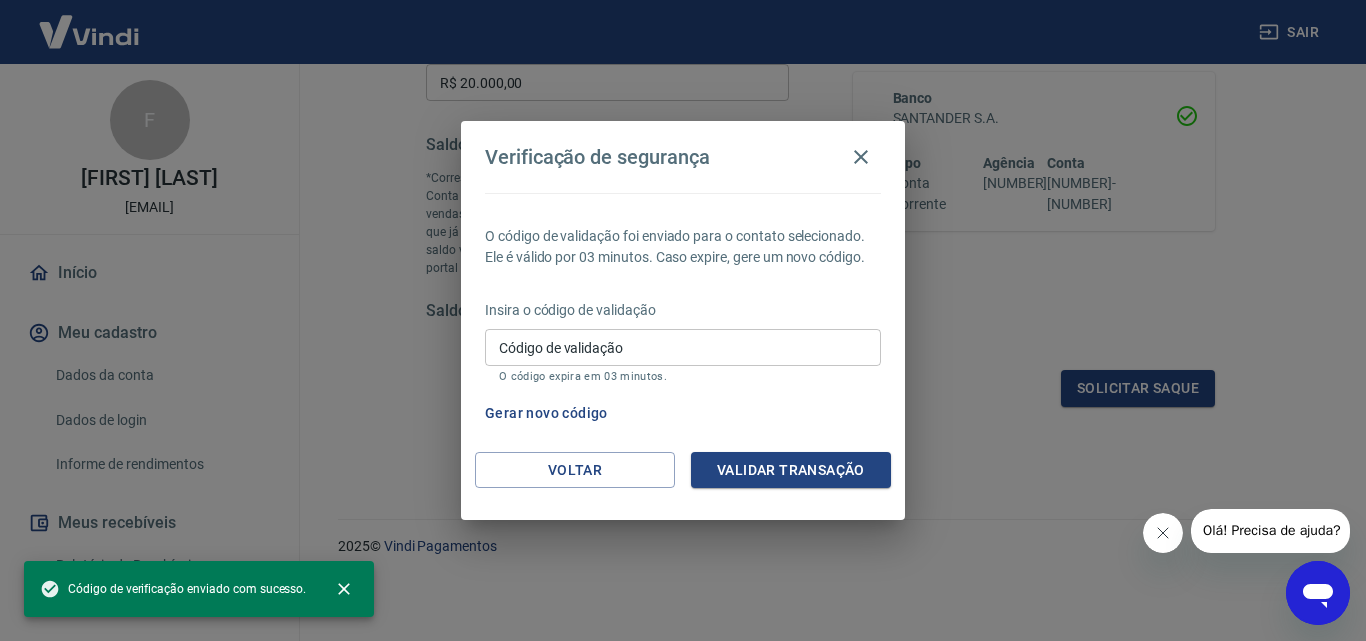 click on "Código de validação" at bounding box center (683, 347) 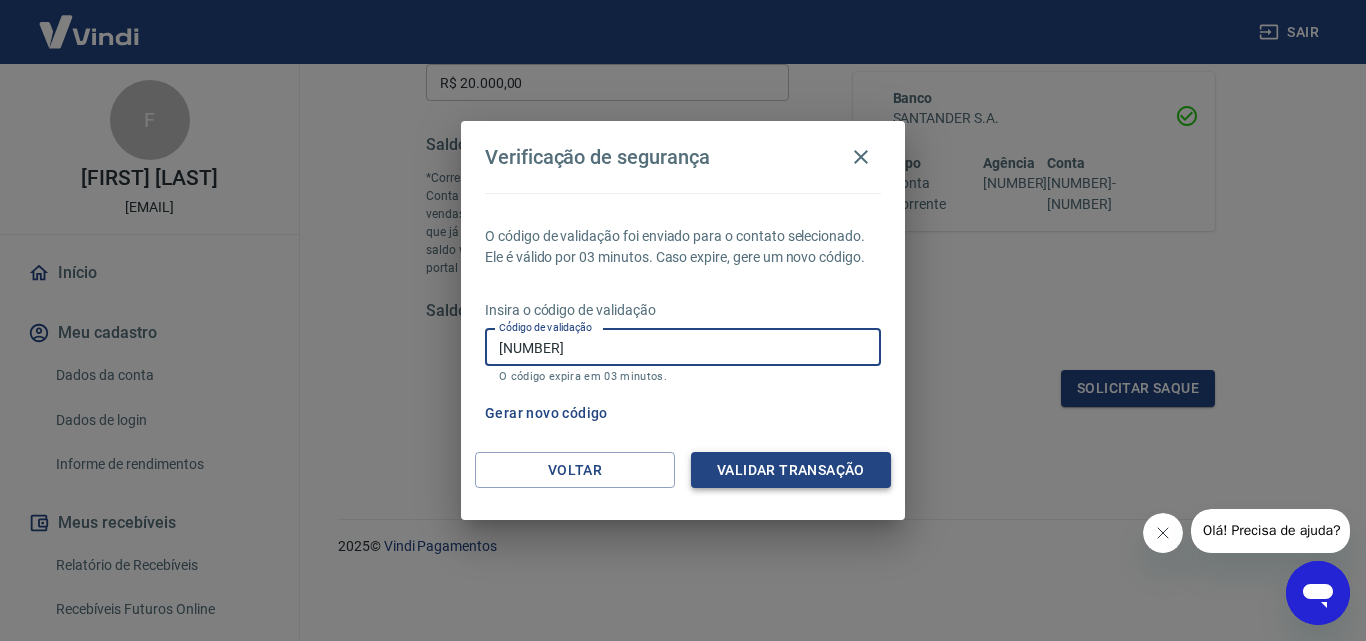 type on "[NUMBER]" 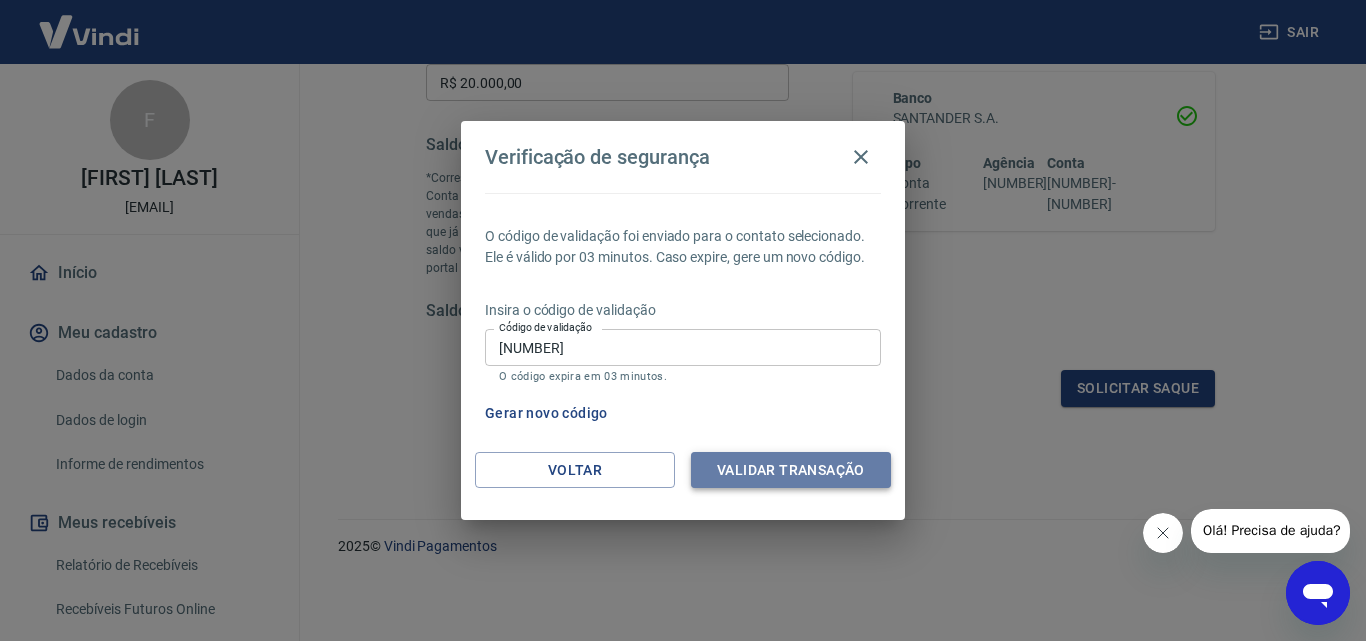 click on "Validar transação" at bounding box center [791, 470] 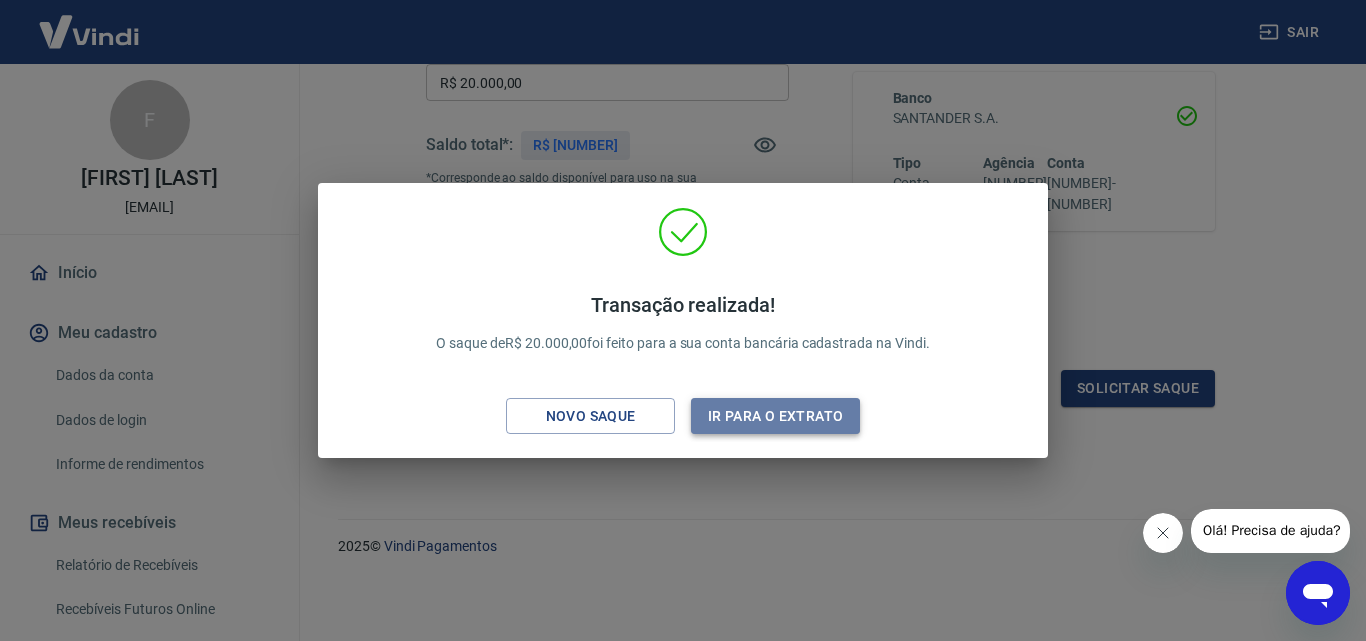 click on "Ir para o extrato" at bounding box center [775, 416] 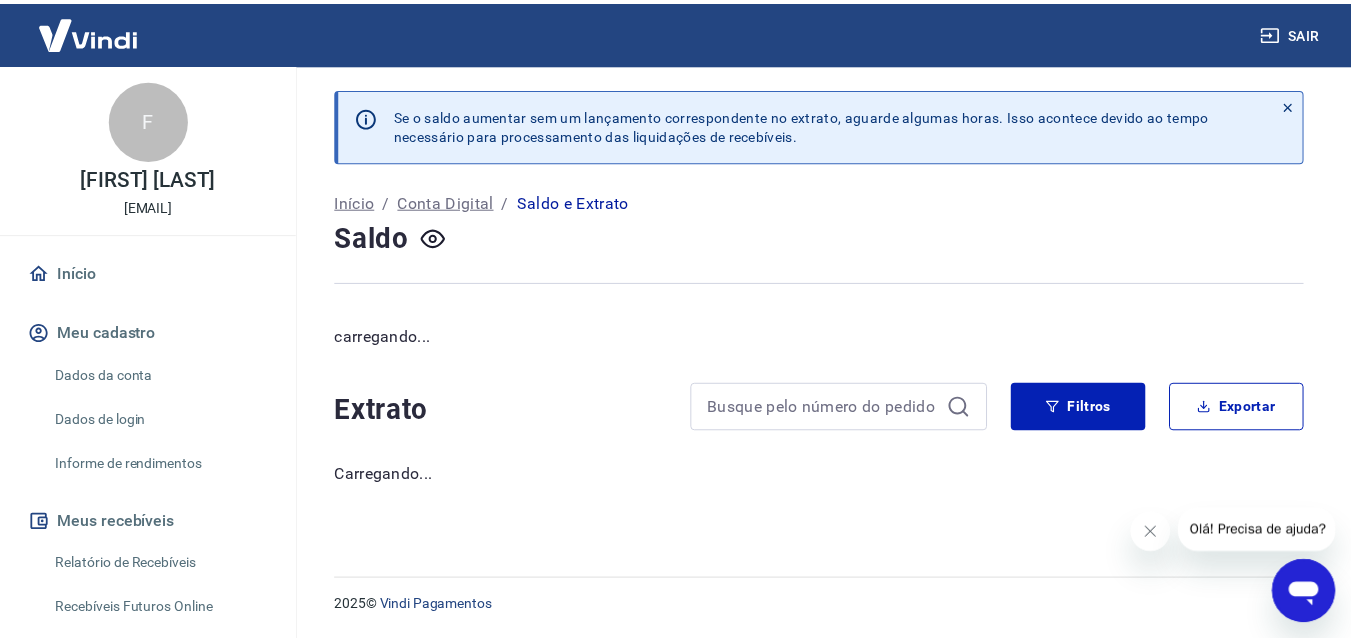 scroll, scrollTop: 0, scrollLeft: 0, axis: both 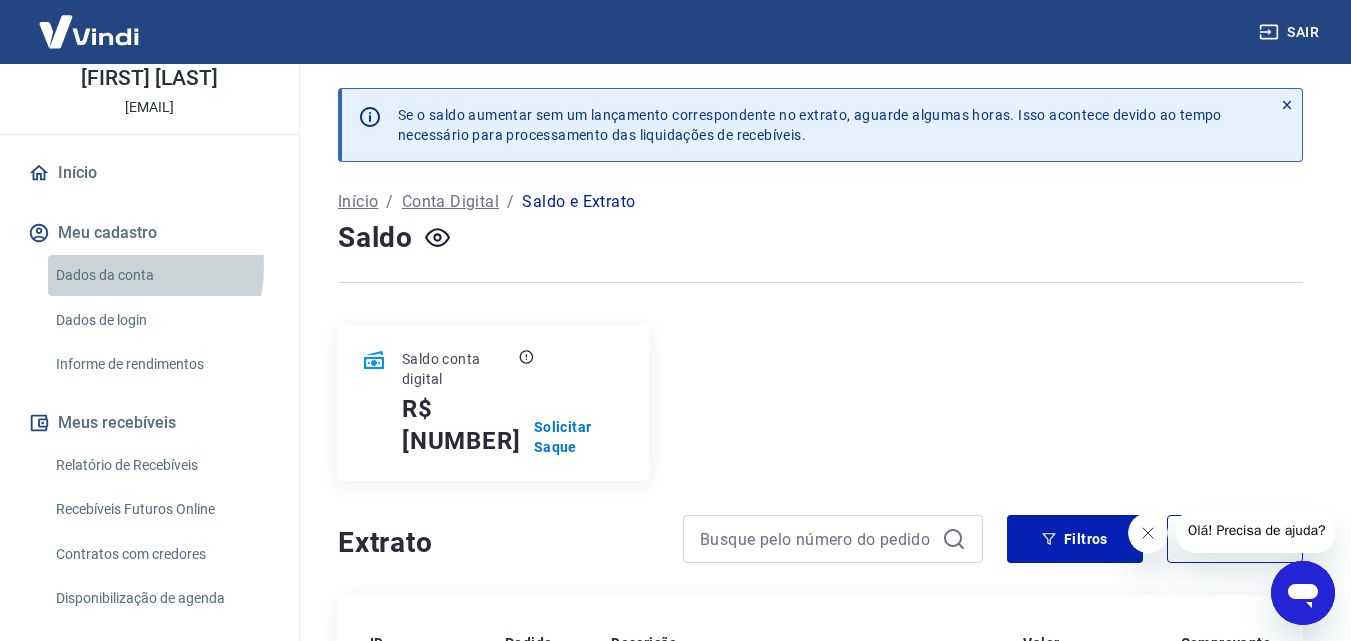 click on "Dados da conta" at bounding box center [161, 275] 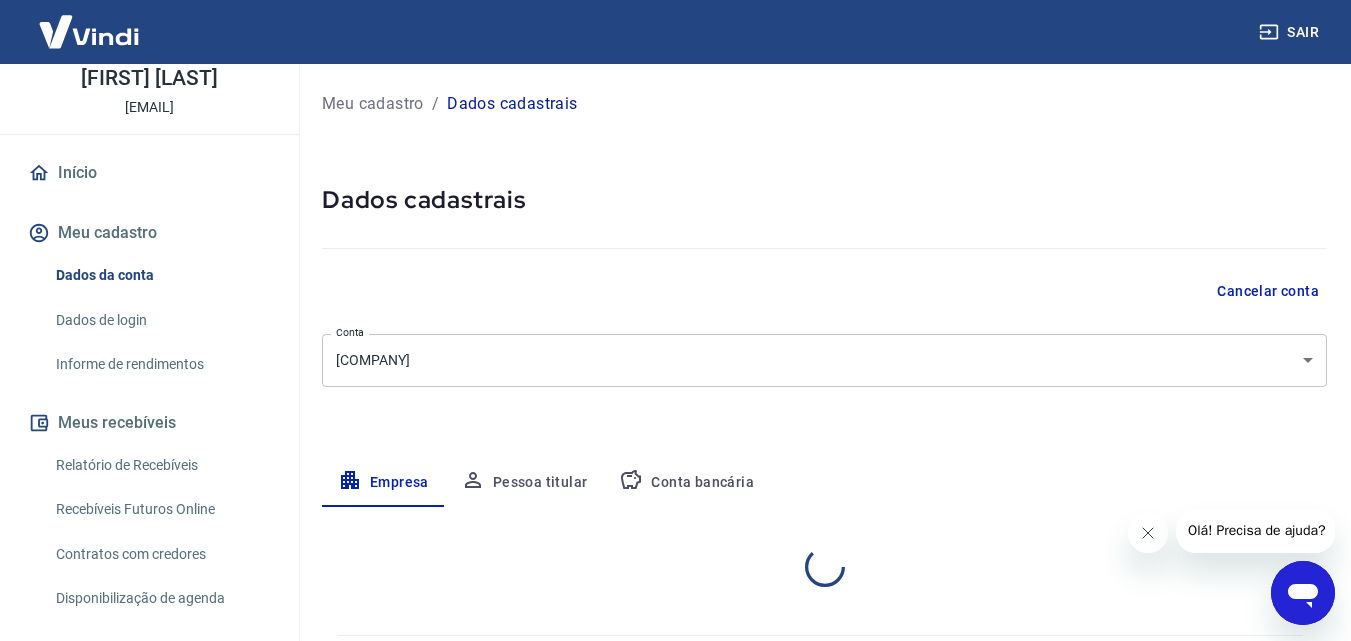 select on "SP" 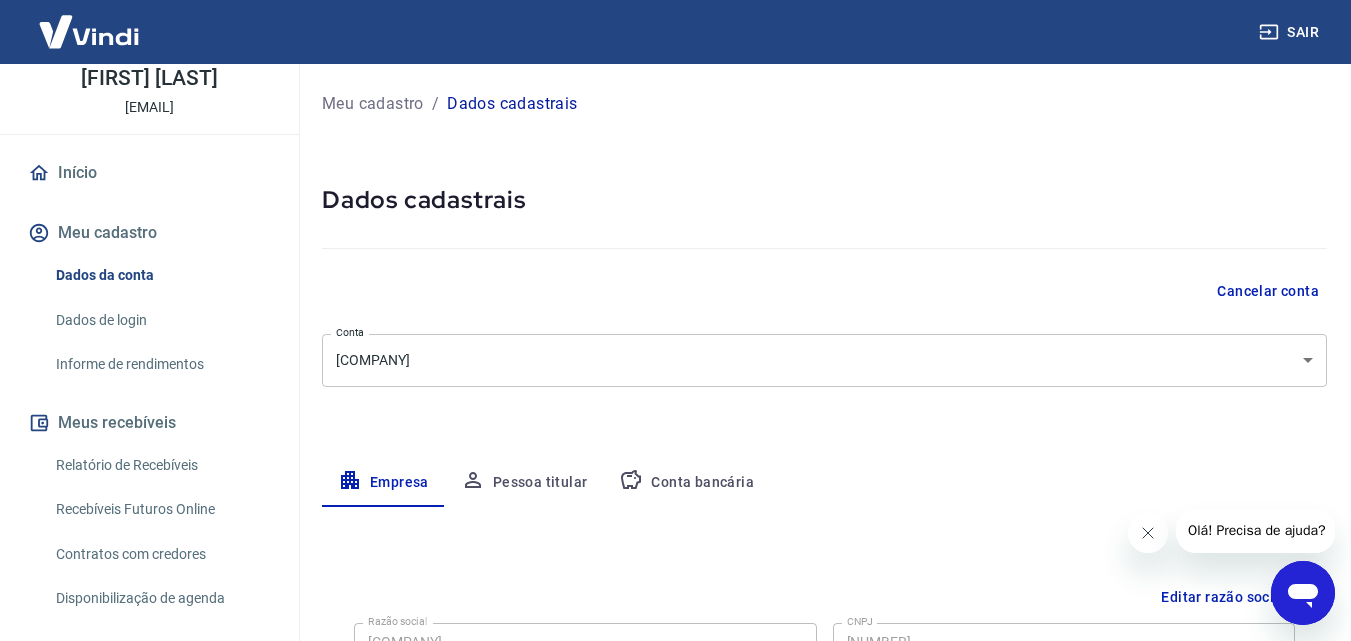 click on "Conta bancária" at bounding box center [686, 483] 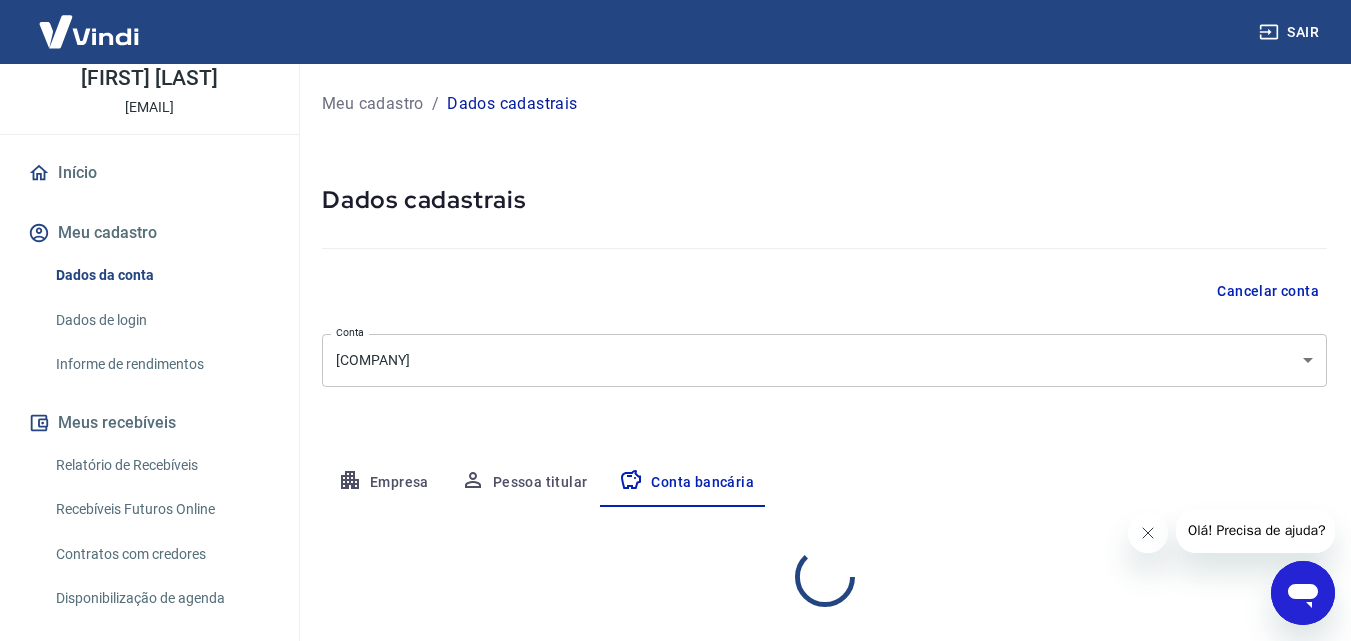 select on "1" 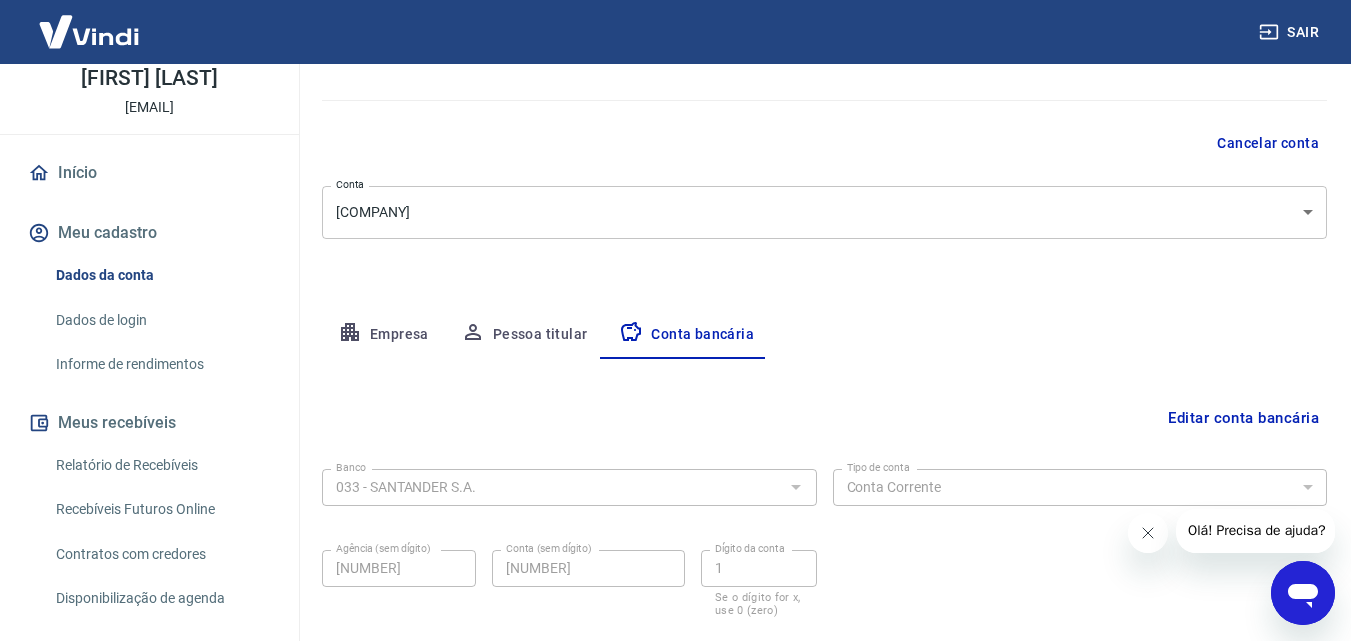 scroll, scrollTop: 270, scrollLeft: 0, axis: vertical 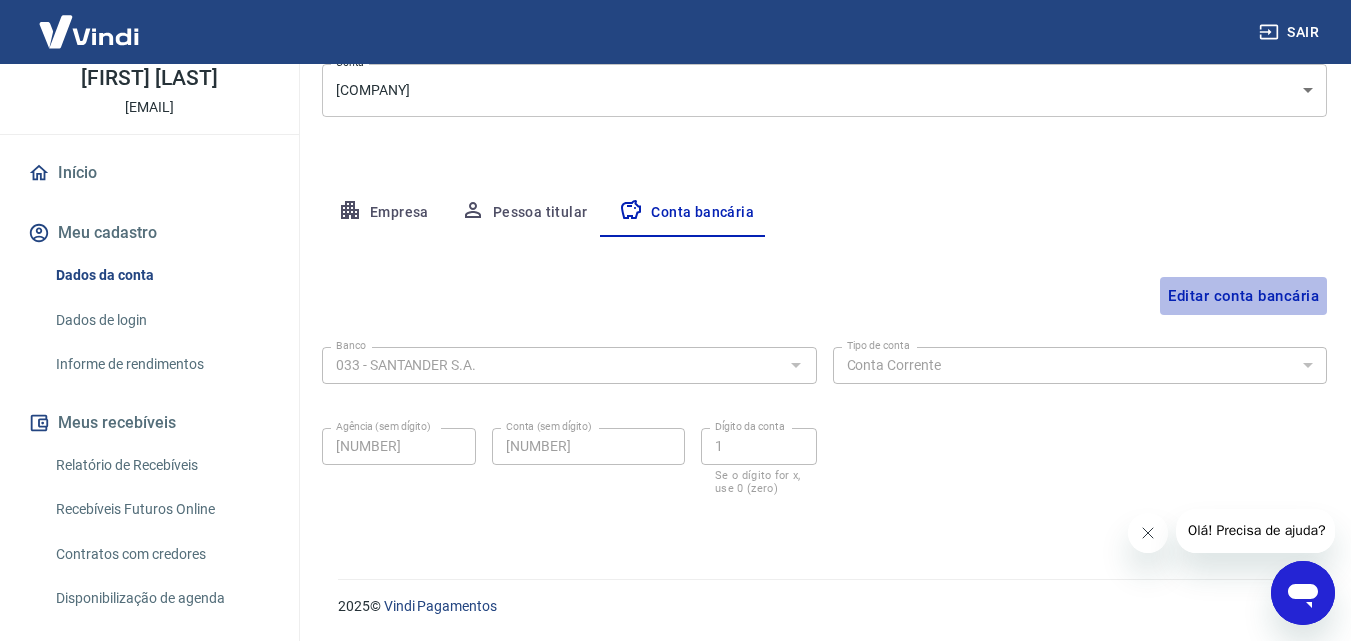 click on "Editar conta bancária" at bounding box center [1243, 296] 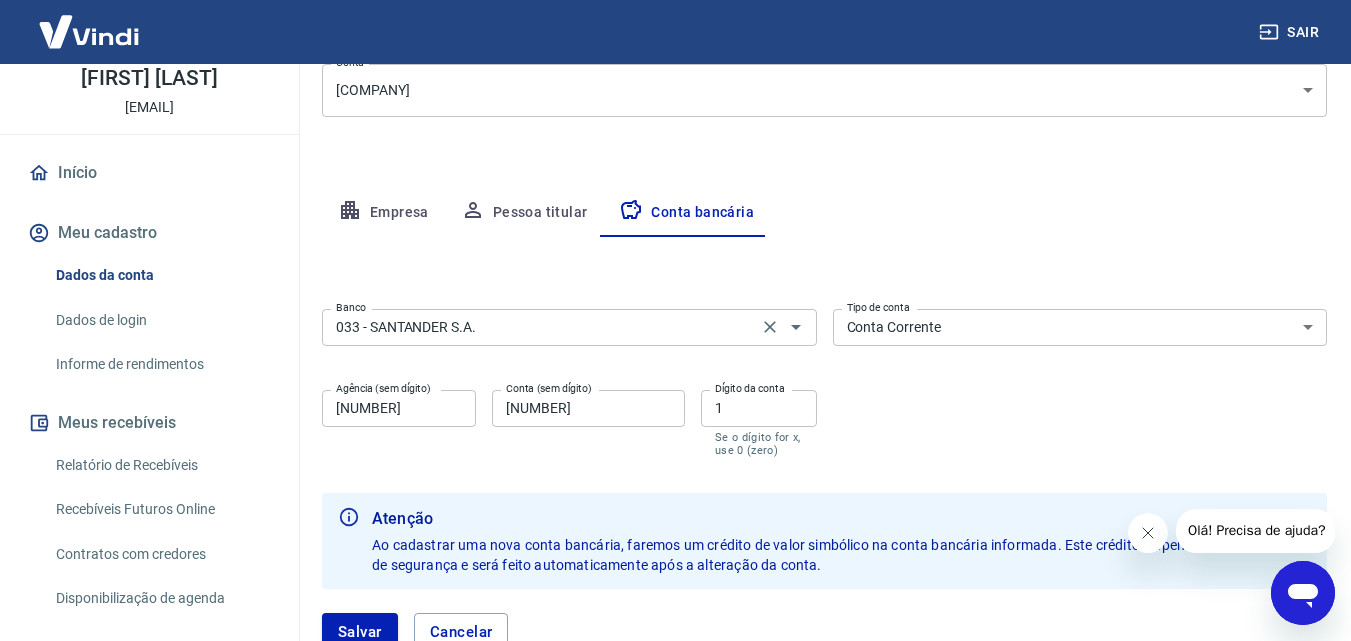 click on "033 - SANTANDER S.A." at bounding box center [540, 327] 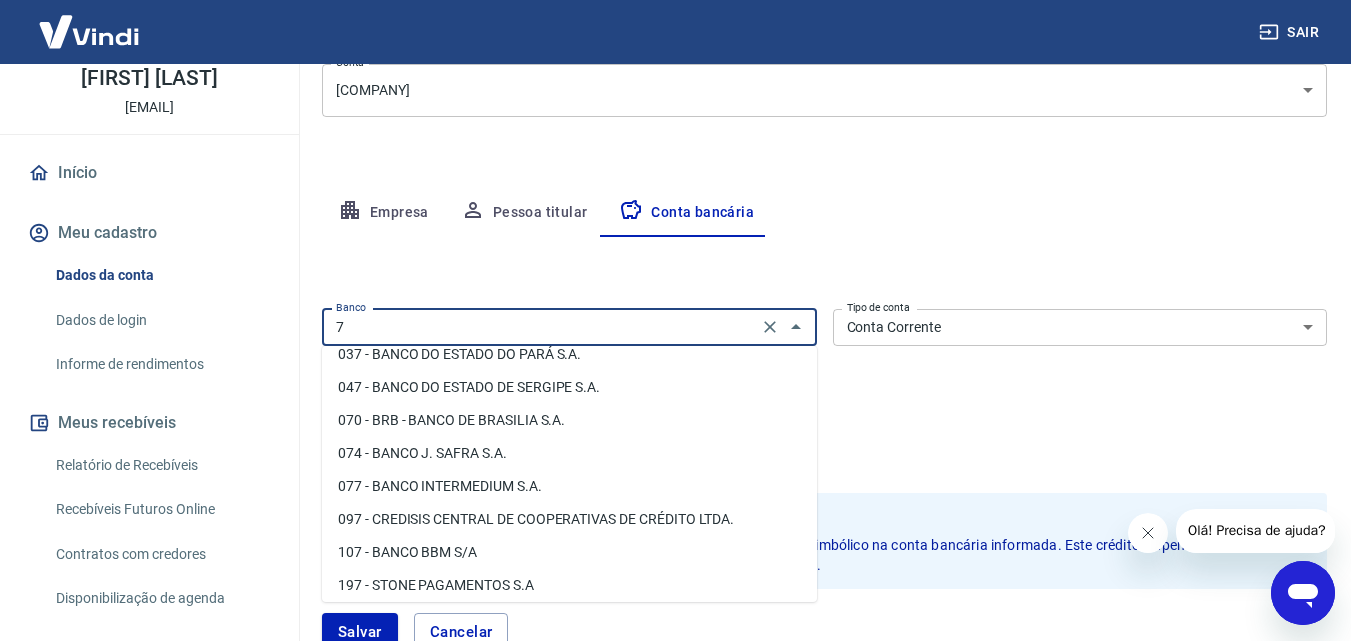 scroll, scrollTop: 0, scrollLeft: 0, axis: both 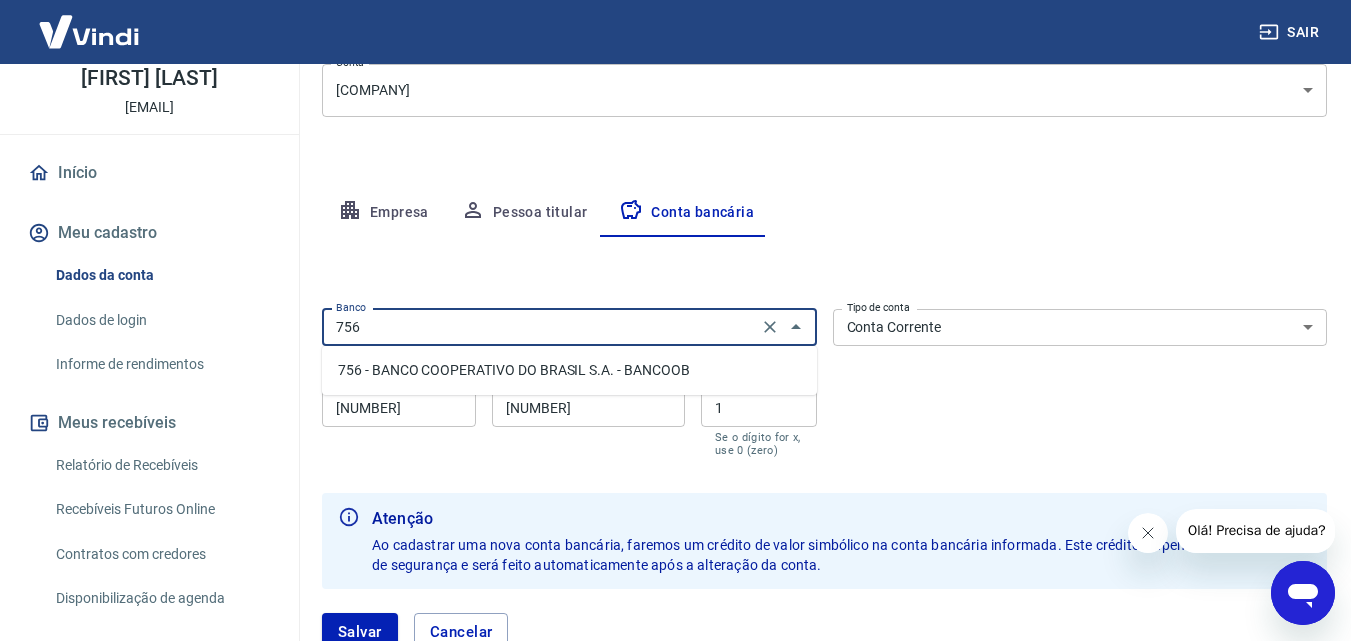 click on "756 - BANCO COOPERATIVO DO BRASIL S.A. - BANCOOB" at bounding box center [569, 370] 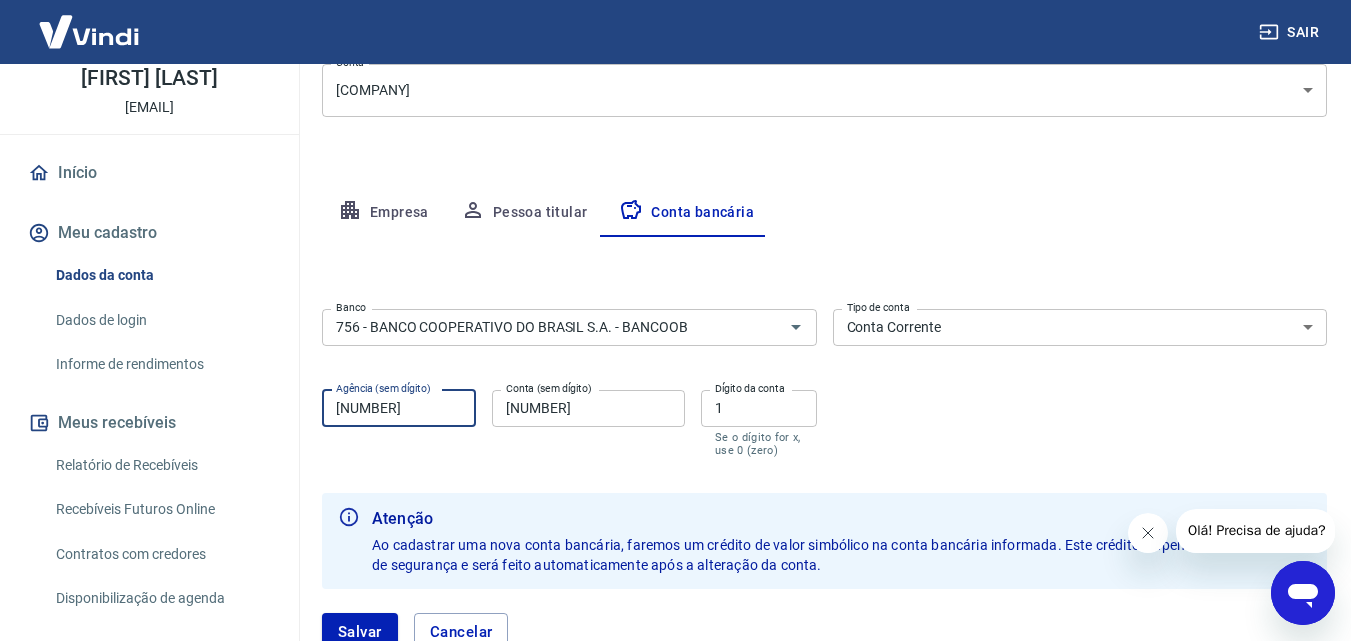 click on "[NUMBER]" at bounding box center [399, 408] 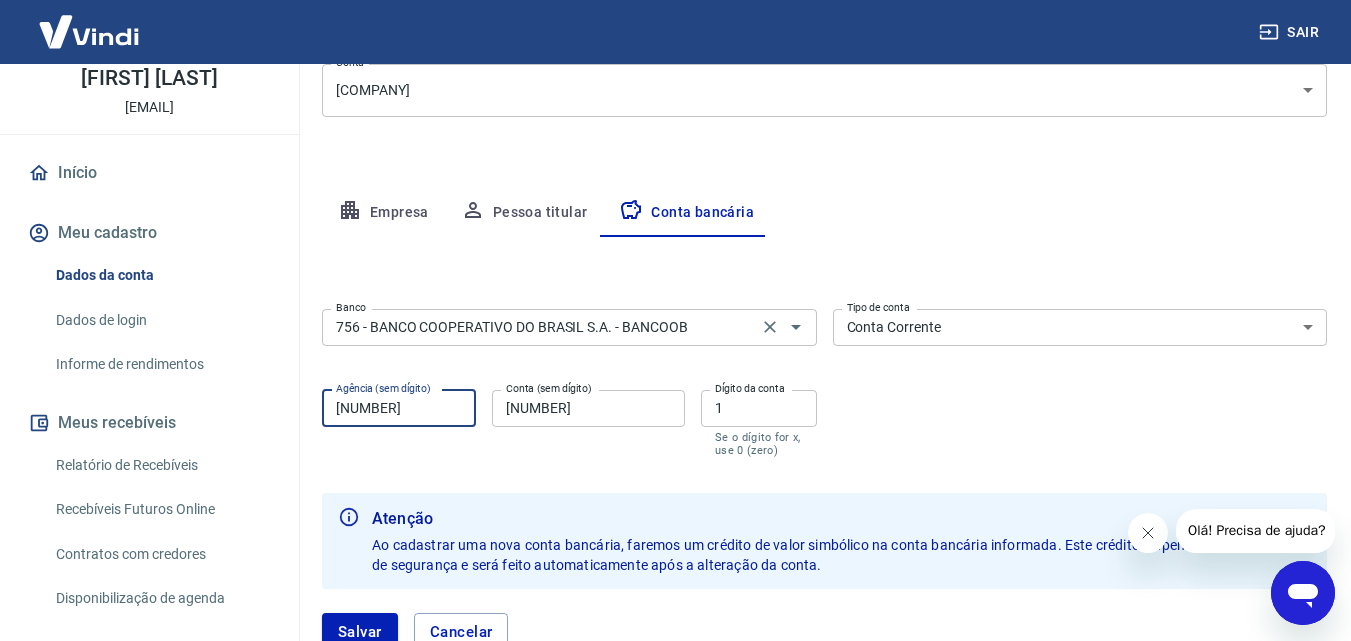 click on "[NUMBER] - [BANK_NAME] Banco" at bounding box center (569, 327) 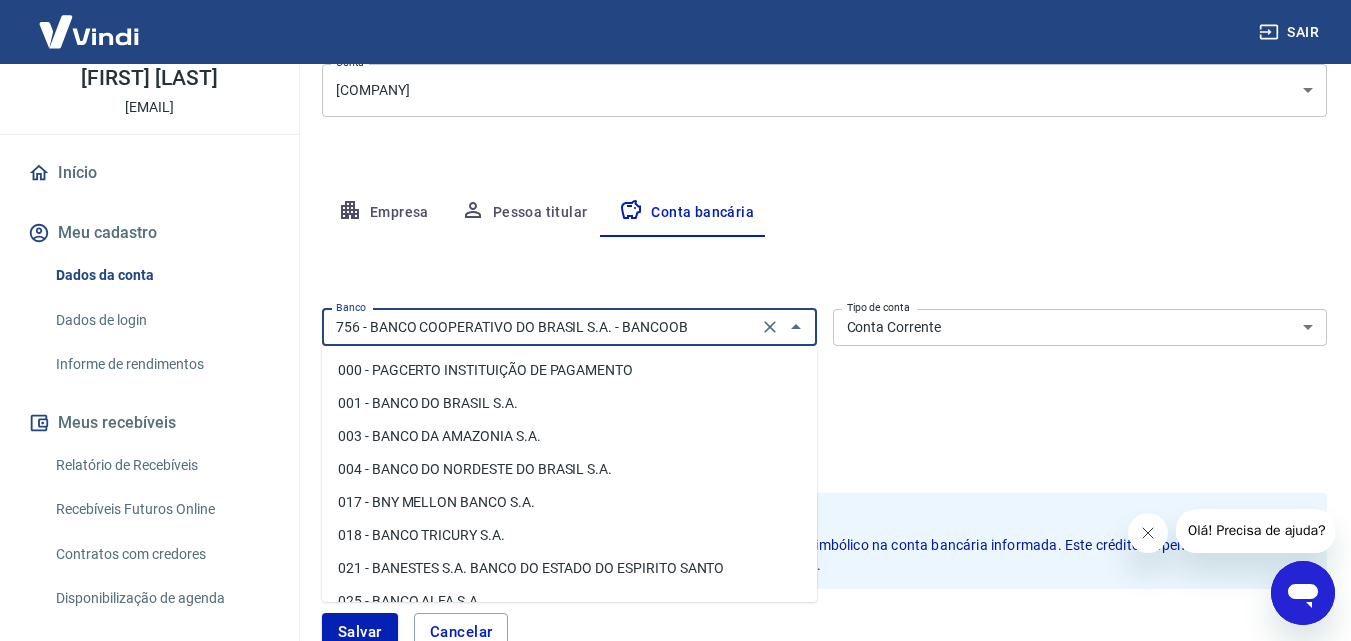 scroll, scrollTop: 3061, scrollLeft: 0, axis: vertical 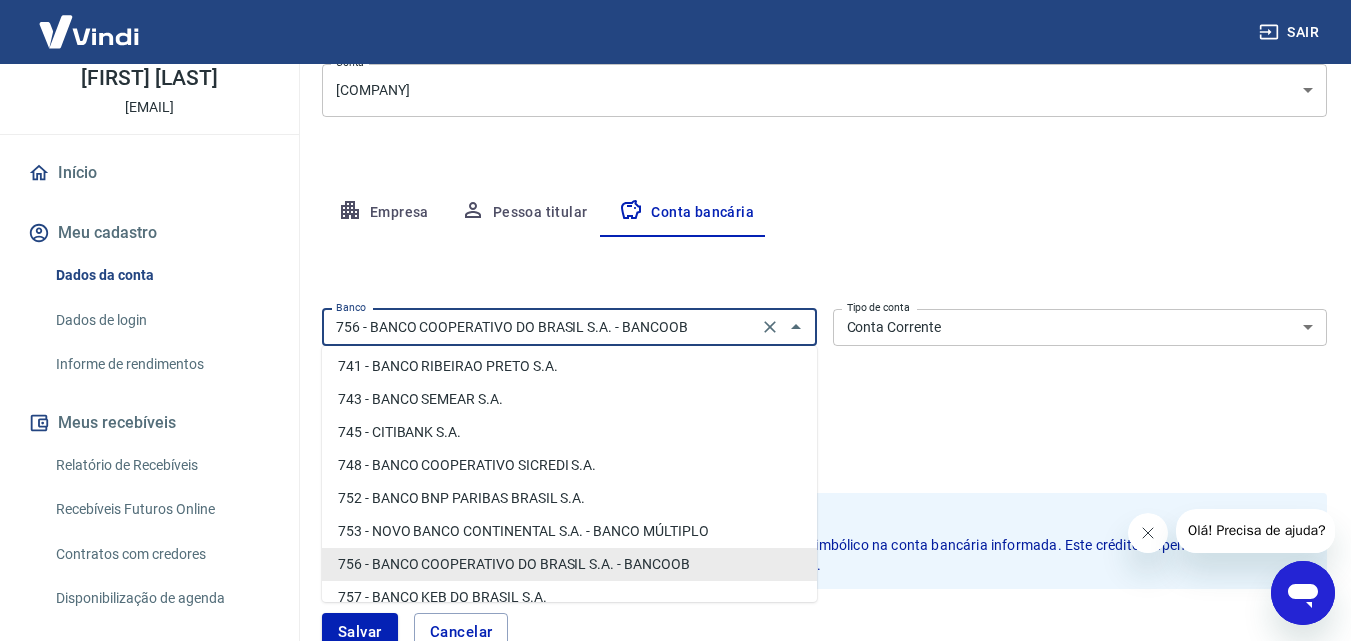 type on "7" 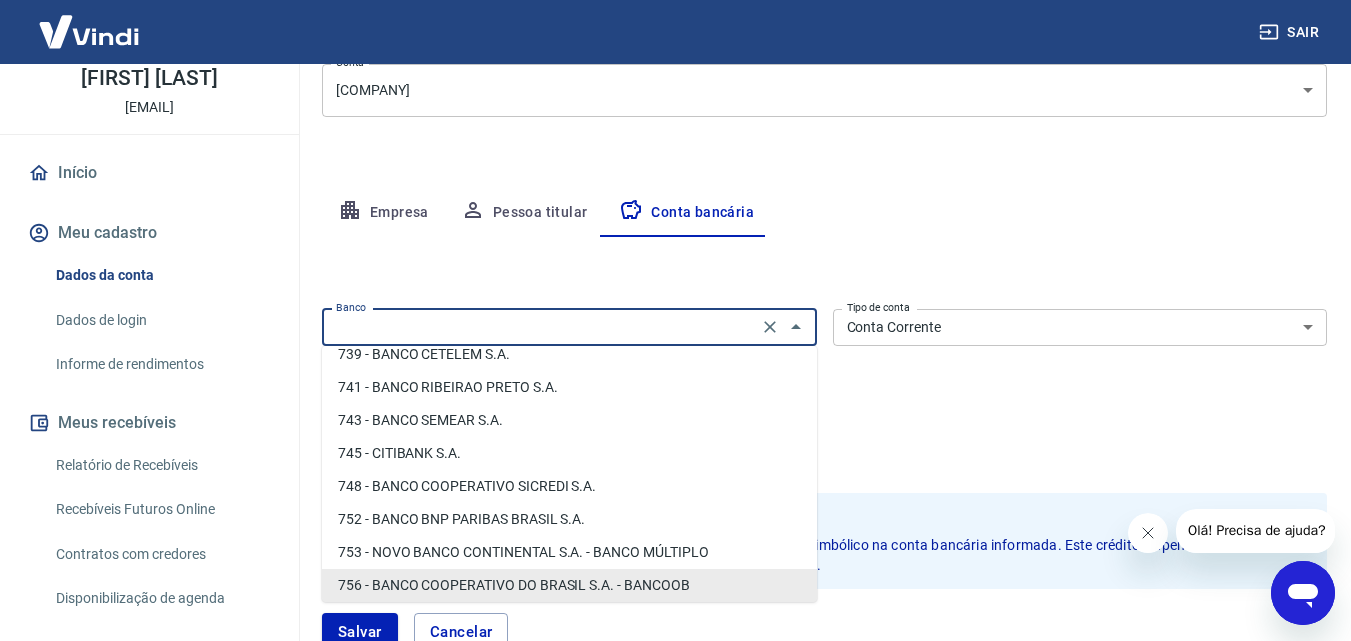scroll, scrollTop: 0, scrollLeft: 0, axis: both 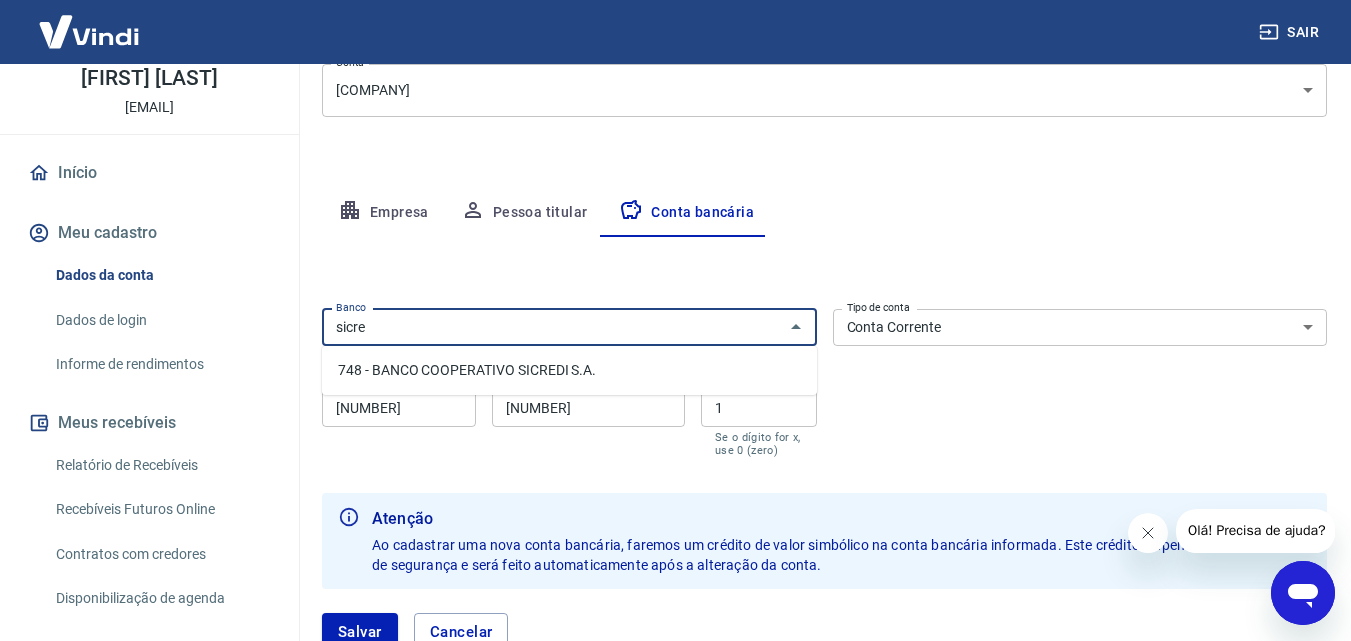 click on "748 - BANCO COOPERATIVO SICREDI S.A." at bounding box center (569, 370) 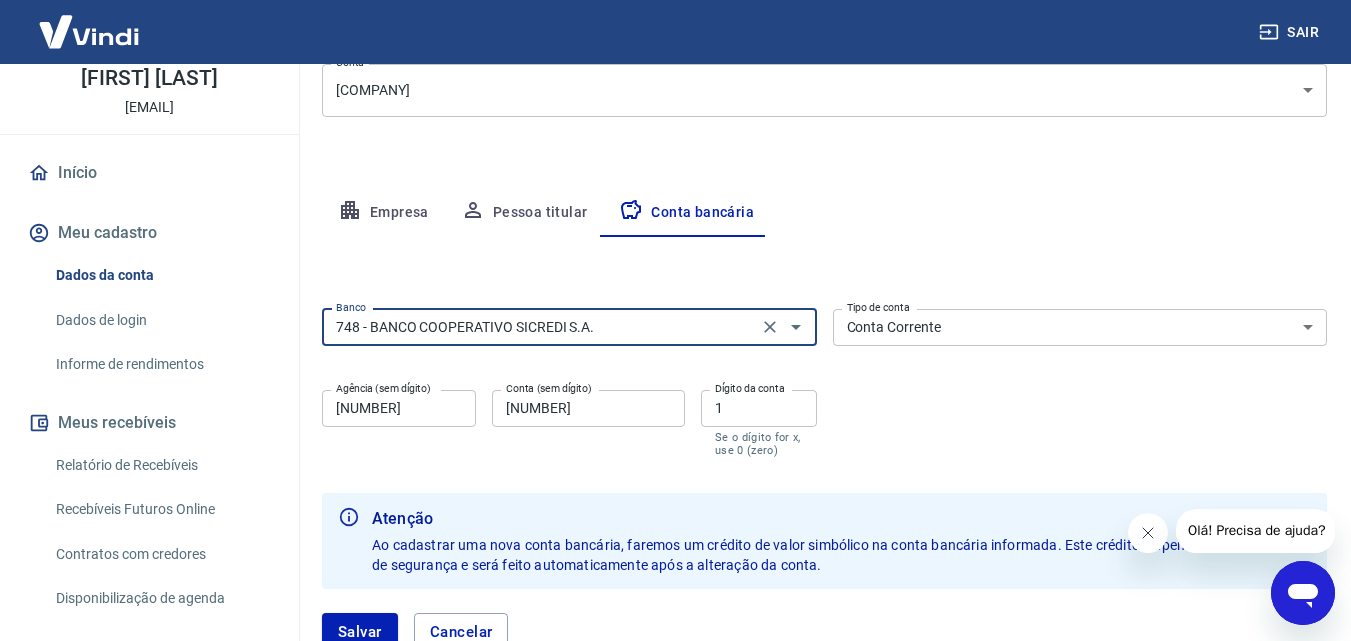 type on "748 - BANCO COOPERATIVO SICREDI S.A." 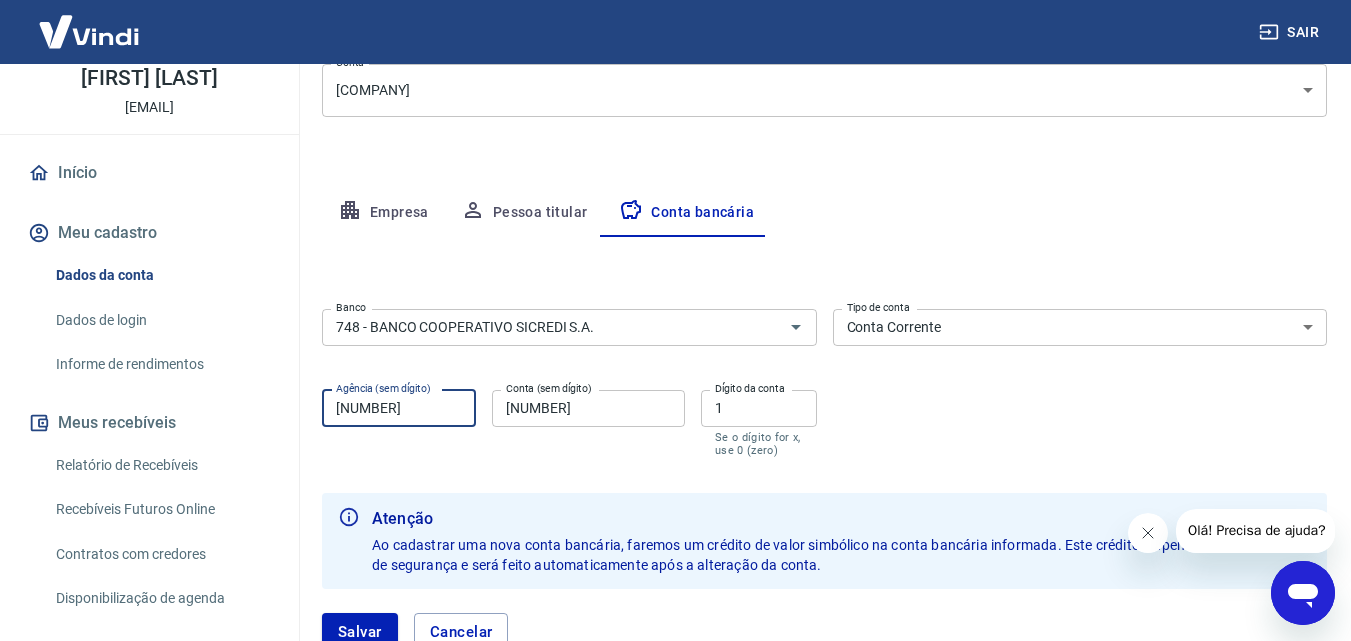 drag, startPoint x: 401, startPoint y: 411, endPoint x: 0, endPoint y: 410, distance: 401.00125 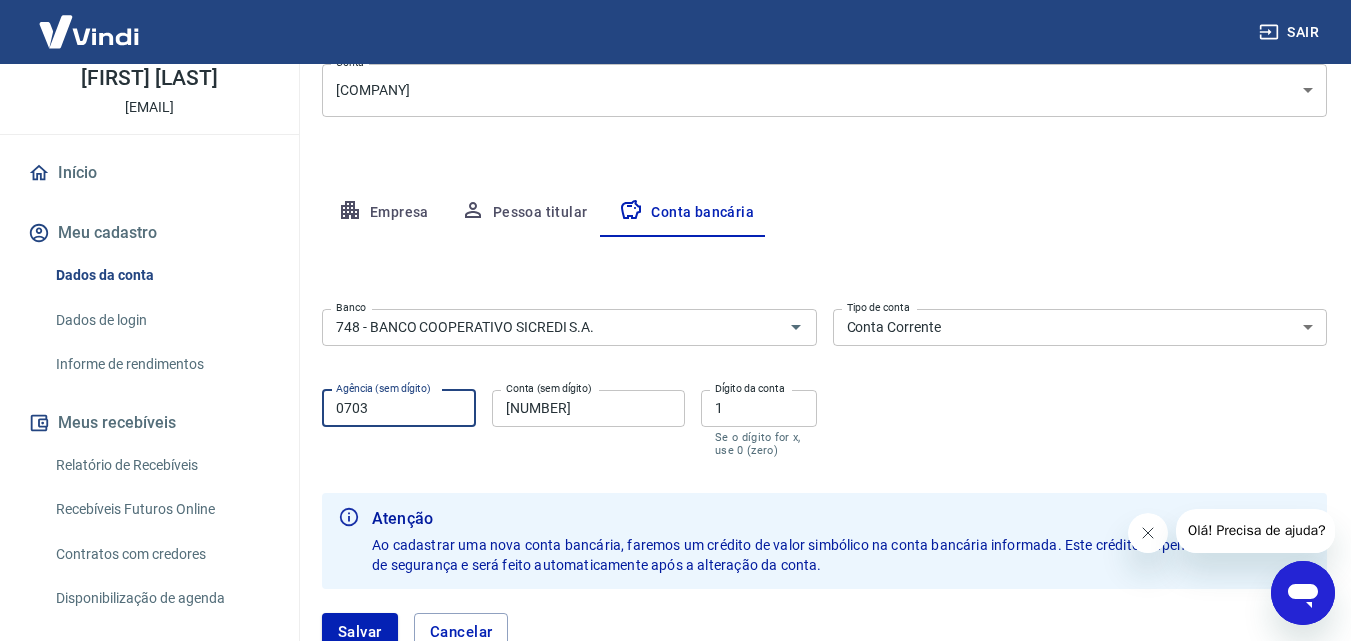 type on "0703" 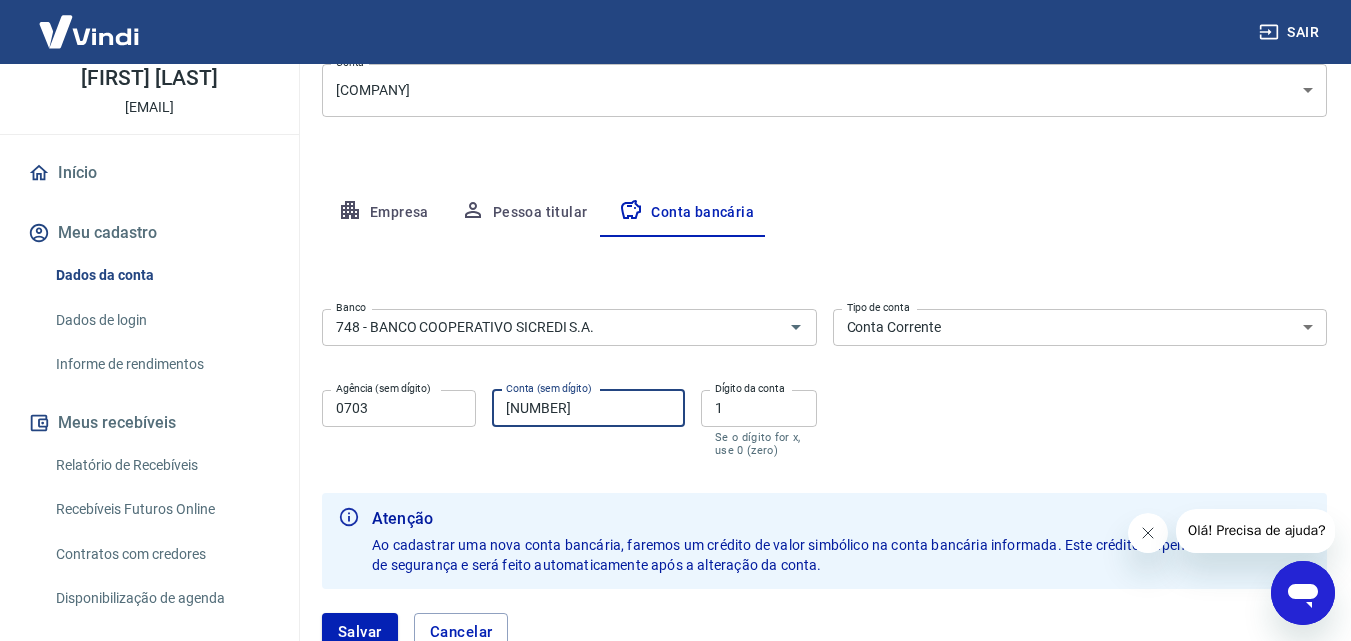 drag, startPoint x: 617, startPoint y: 407, endPoint x: 162, endPoint y: 358, distance: 457.63086 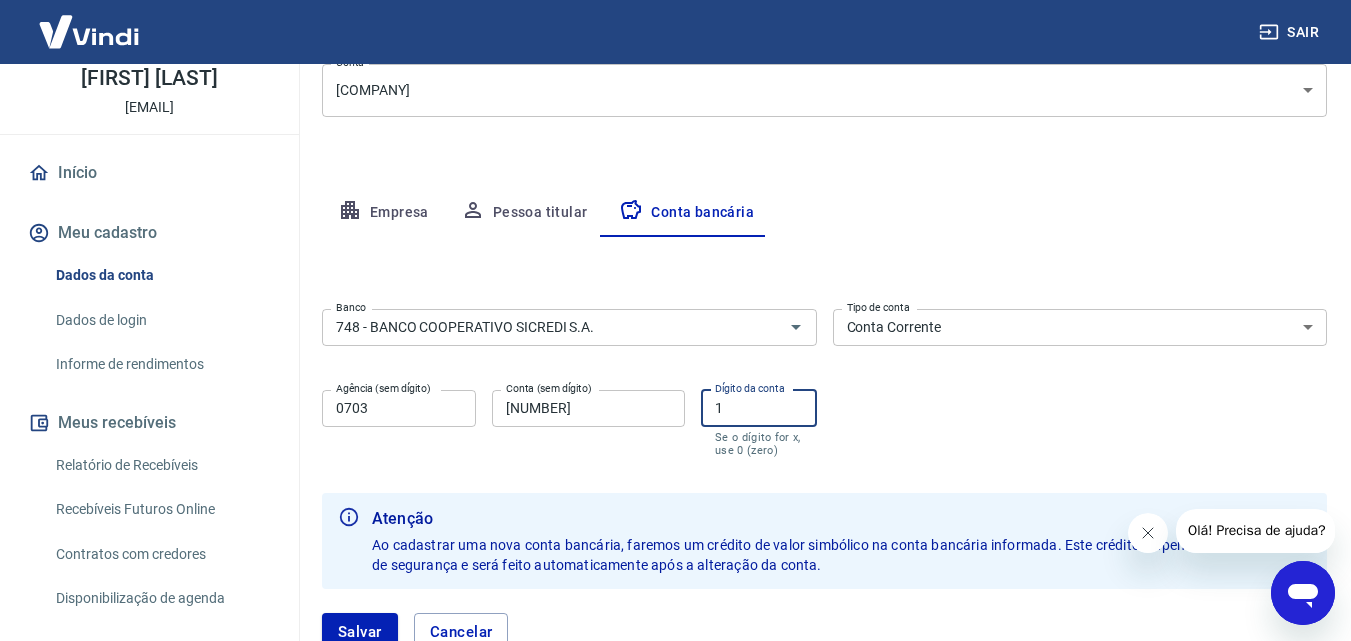 drag, startPoint x: 736, startPoint y: 407, endPoint x: 637, endPoint y: 413, distance: 99.18165 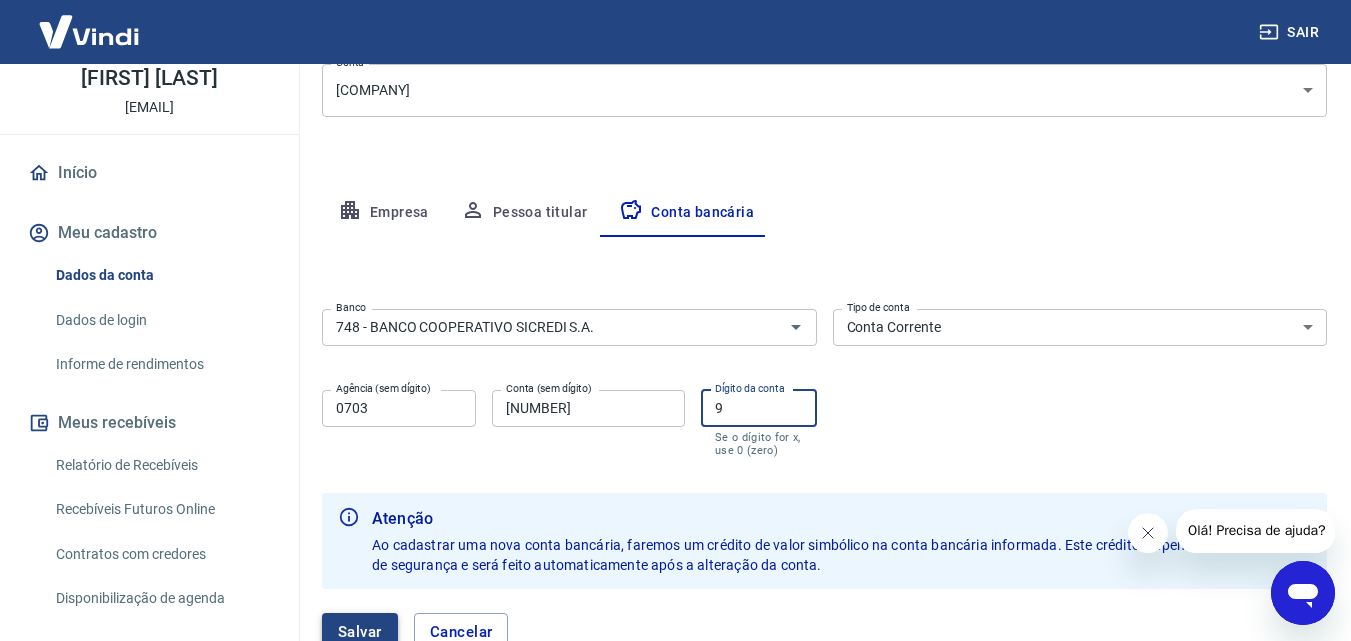 type on "9" 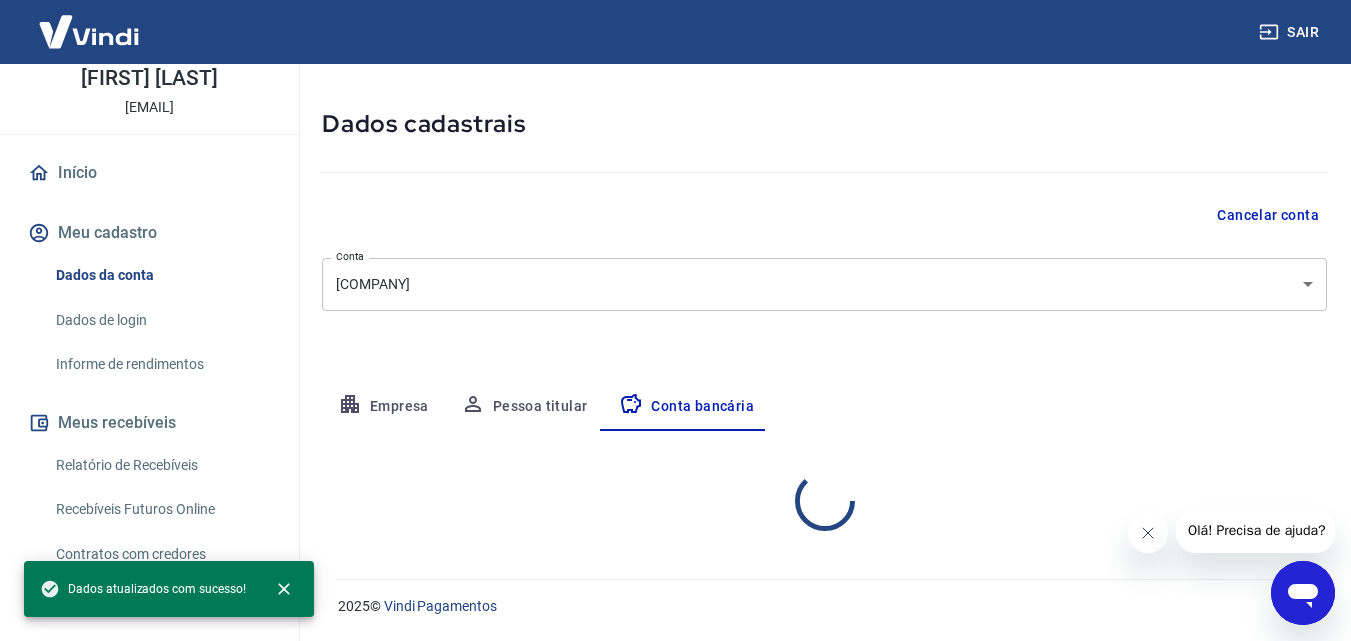 scroll, scrollTop: 270, scrollLeft: 0, axis: vertical 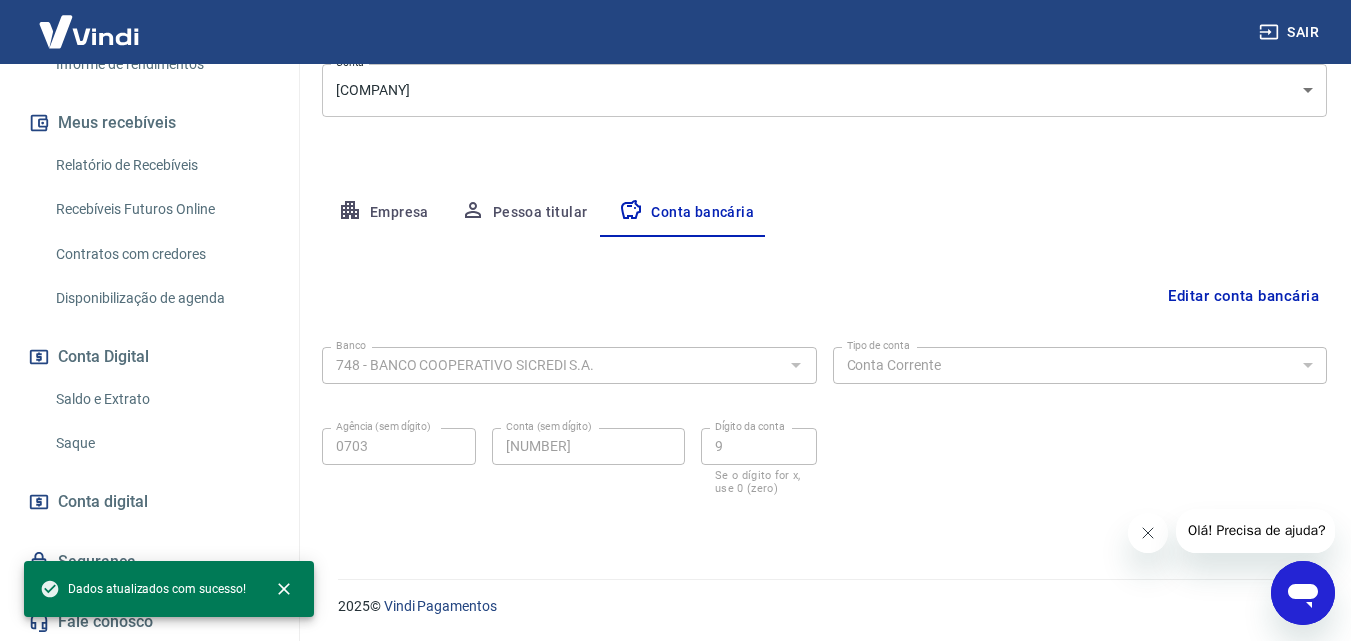 click on "Saque" at bounding box center (161, 443) 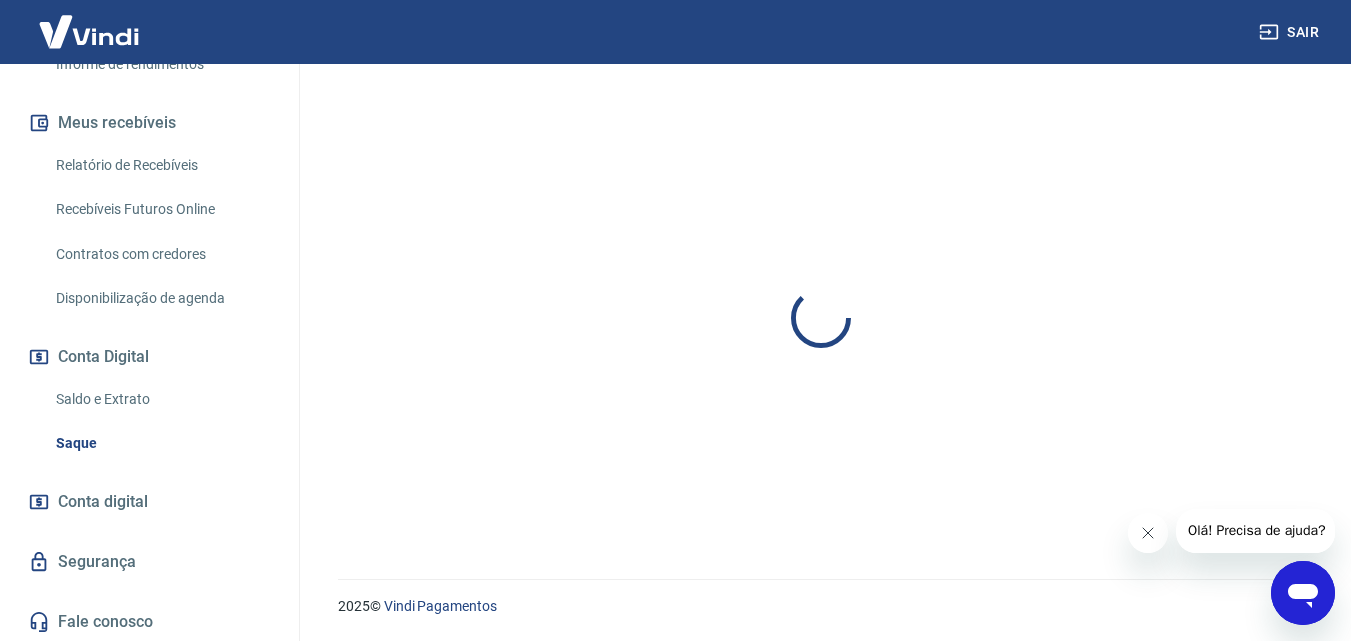 scroll, scrollTop: 0, scrollLeft: 0, axis: both 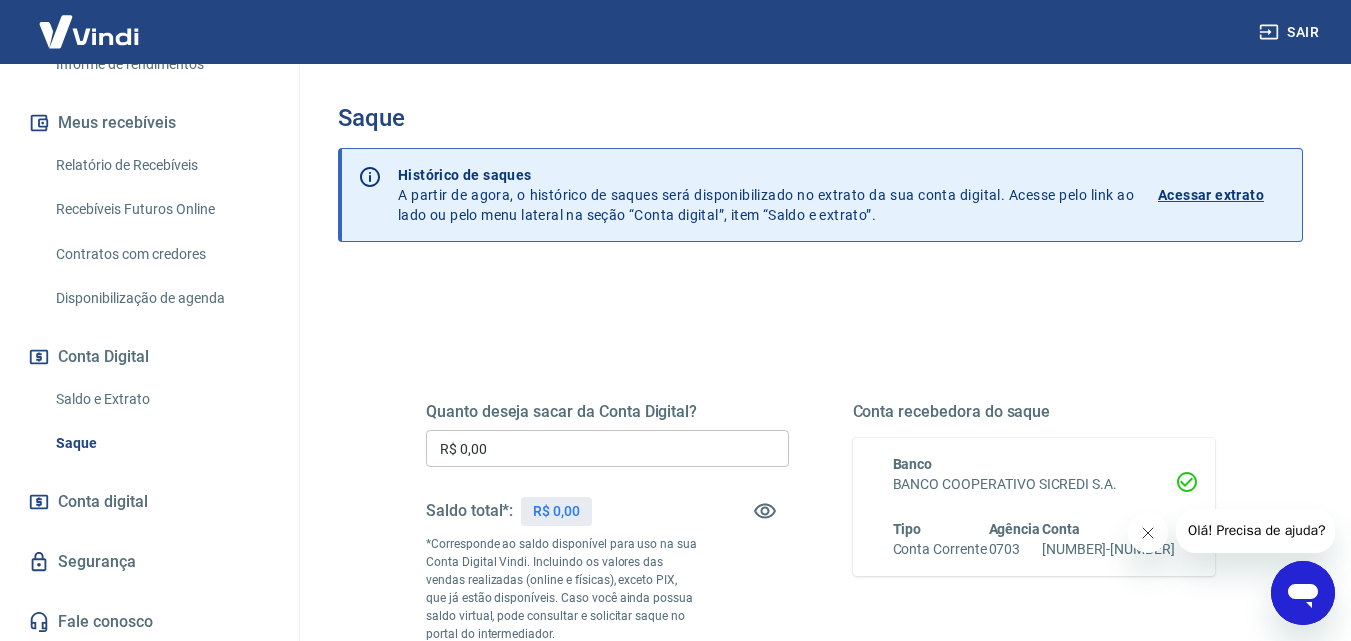 drag, startPoint x: 543, startPoint y: 448, endPoint x: 340, endPoint y: 436, distance: 203.35437 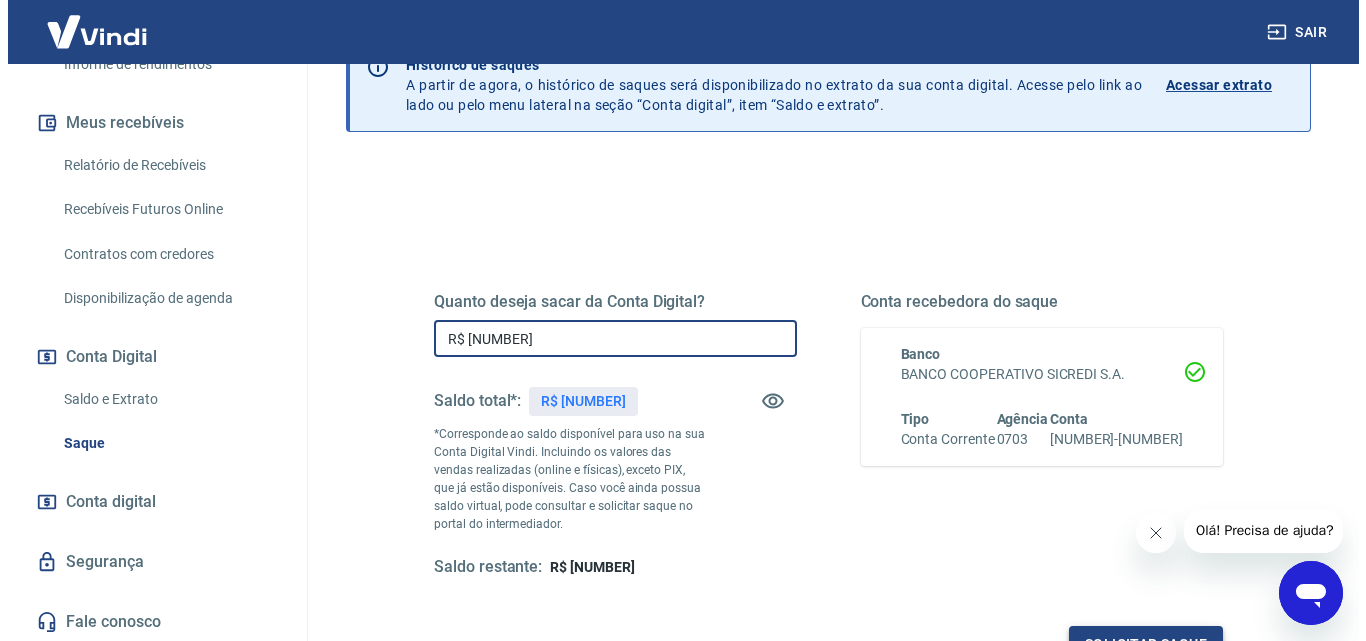 scroll, scrollTop: 366, scrollLeft: 0, axis: vertical 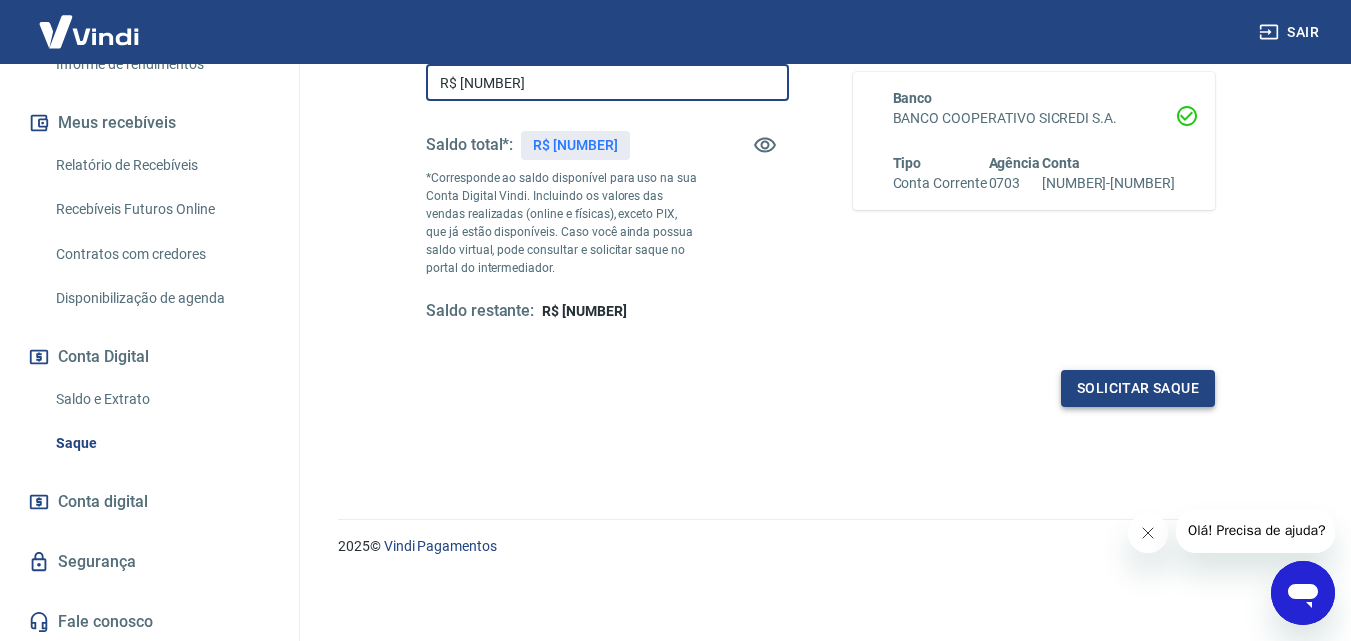 type on "R$ [NUMBER]" 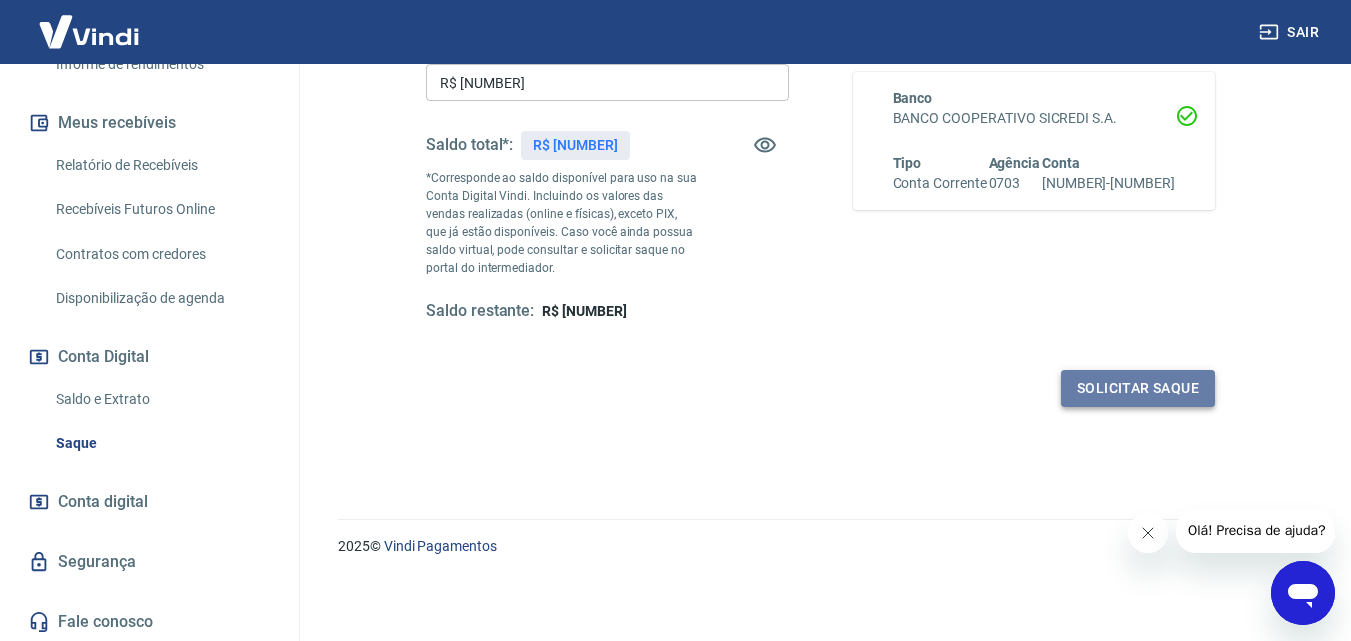click on "Solicitar saque" at bounding box center (1138, 388) 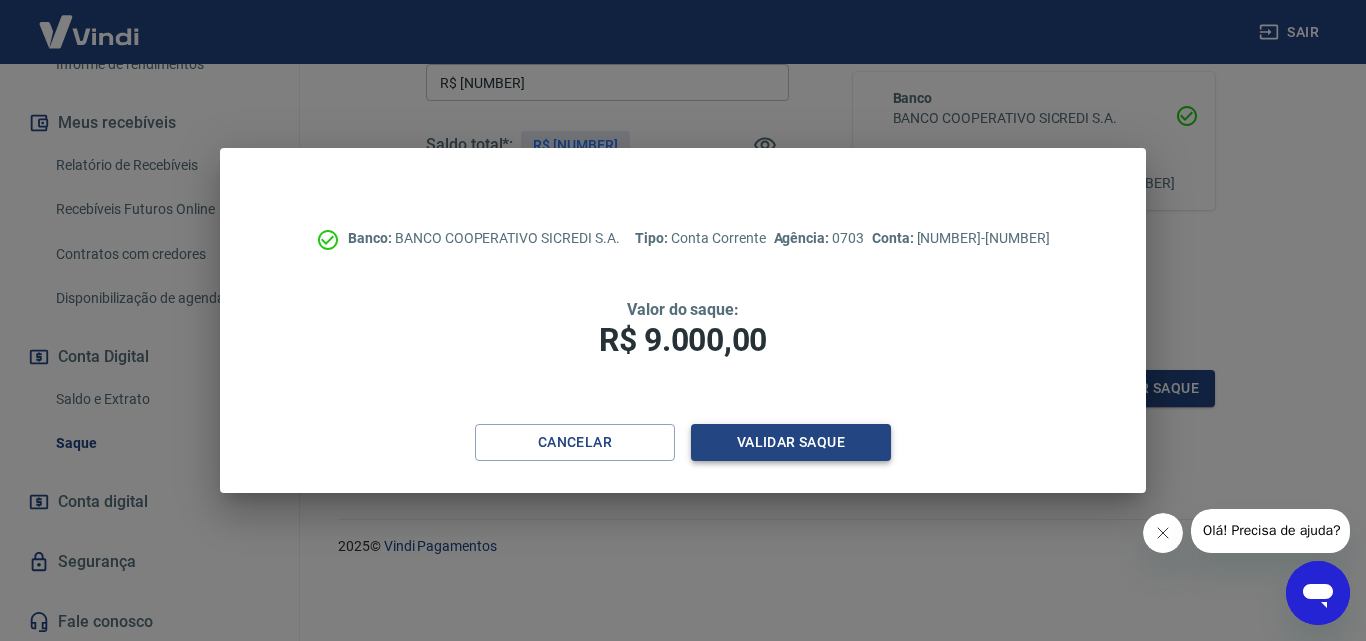 click on "Validar saque" at bounding box center (791, 442) 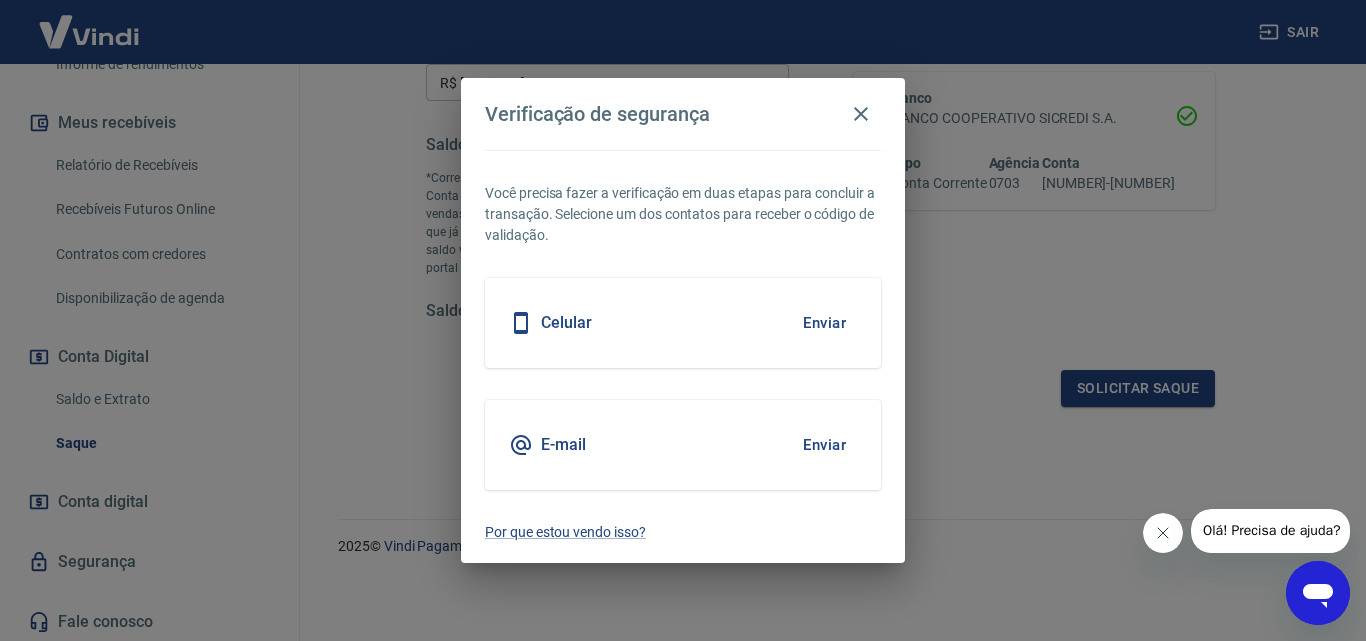 click on "Enviar" at bounding box center [824, 323] 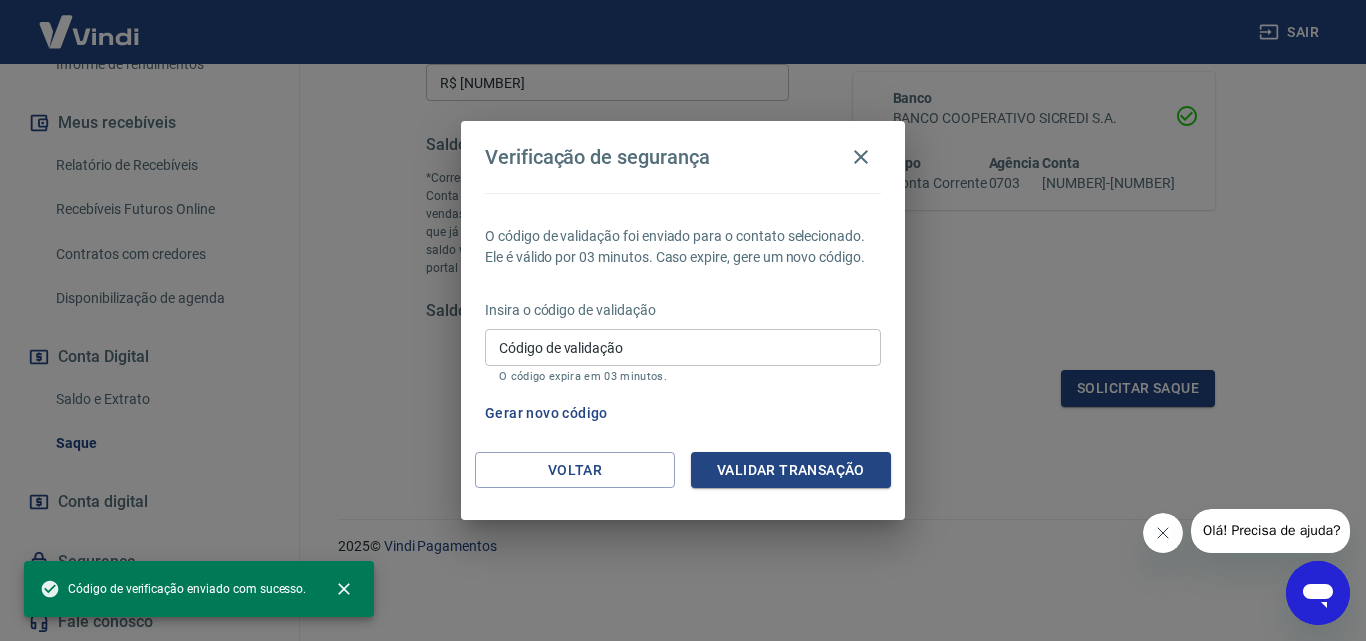 click on "Código de validação" at bounding box center (683, 347) 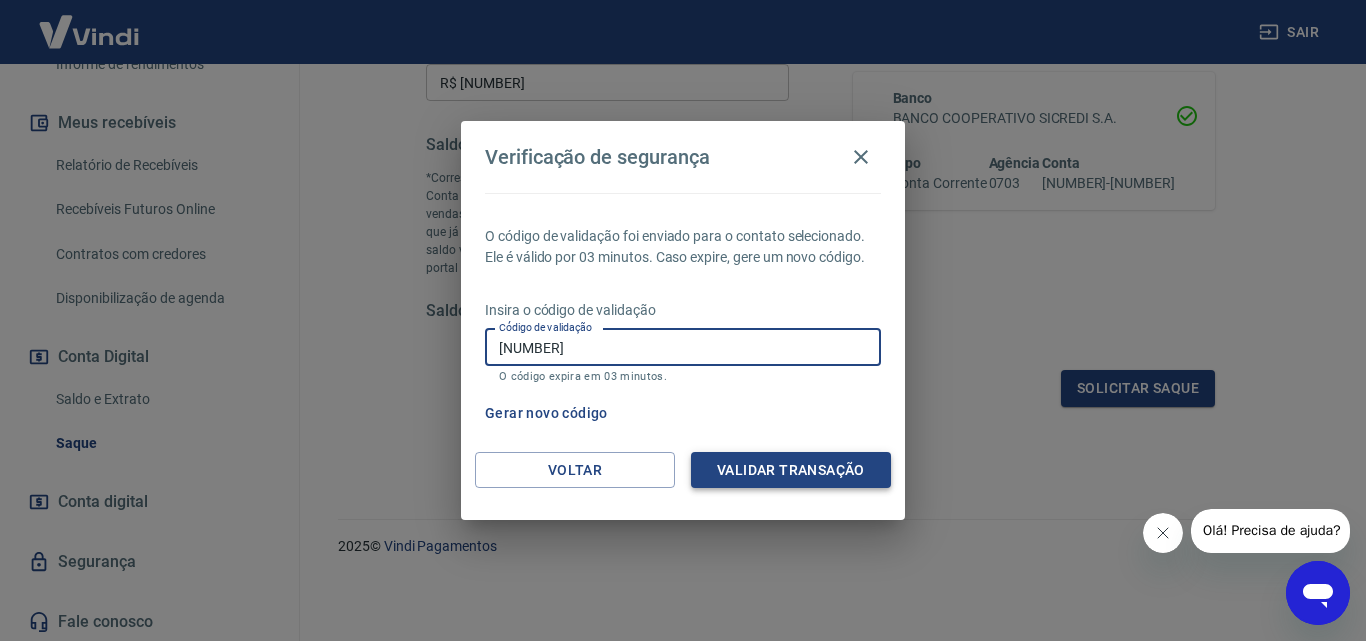type on "[NUMBER]" 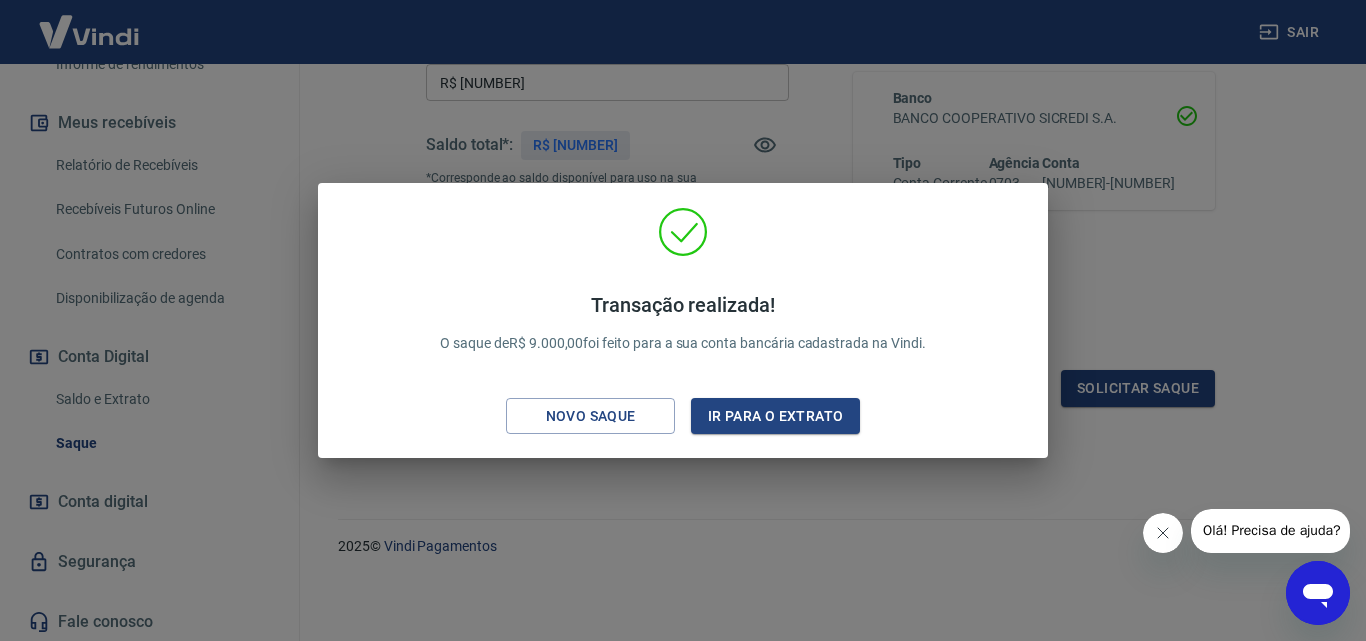 click on "Transação realizada! O saque de  R$ [NUMBER]  foi feito para a sua conta bancária cadastrada na Vindi. Novo saque Ir para o extrato" at bounding box center [683, 320] 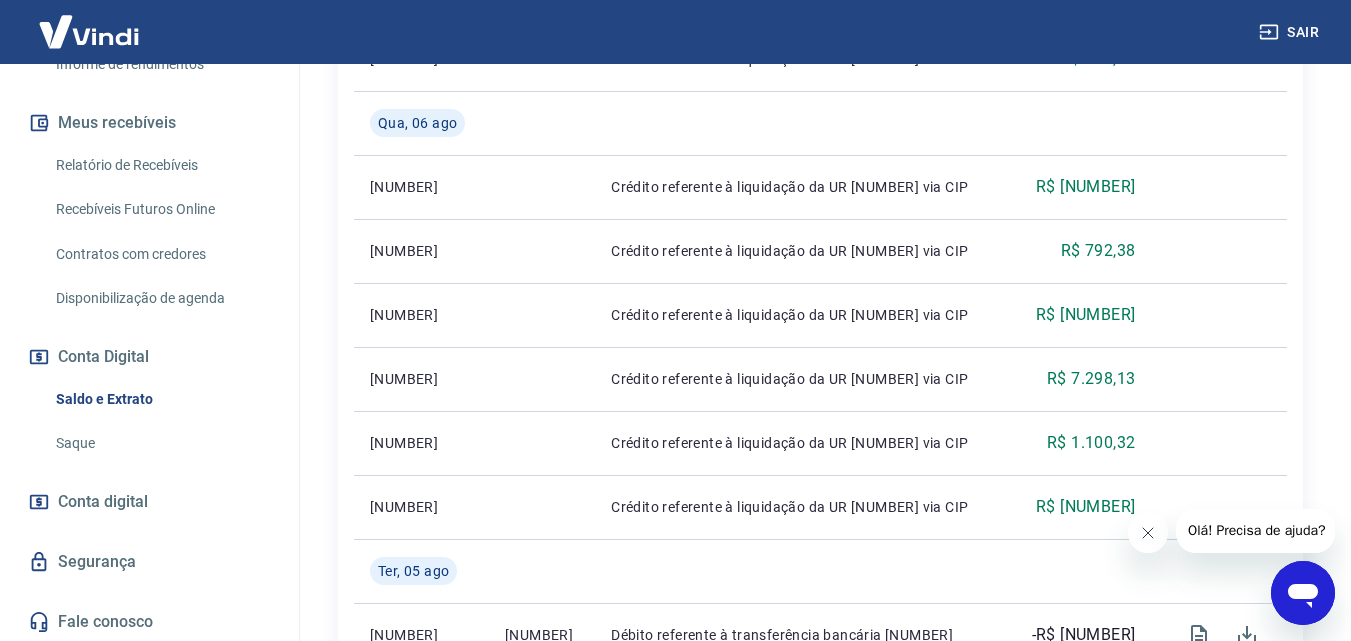 scroll, scrollTop: 1280, scrollLeft: 0, axis: vertical 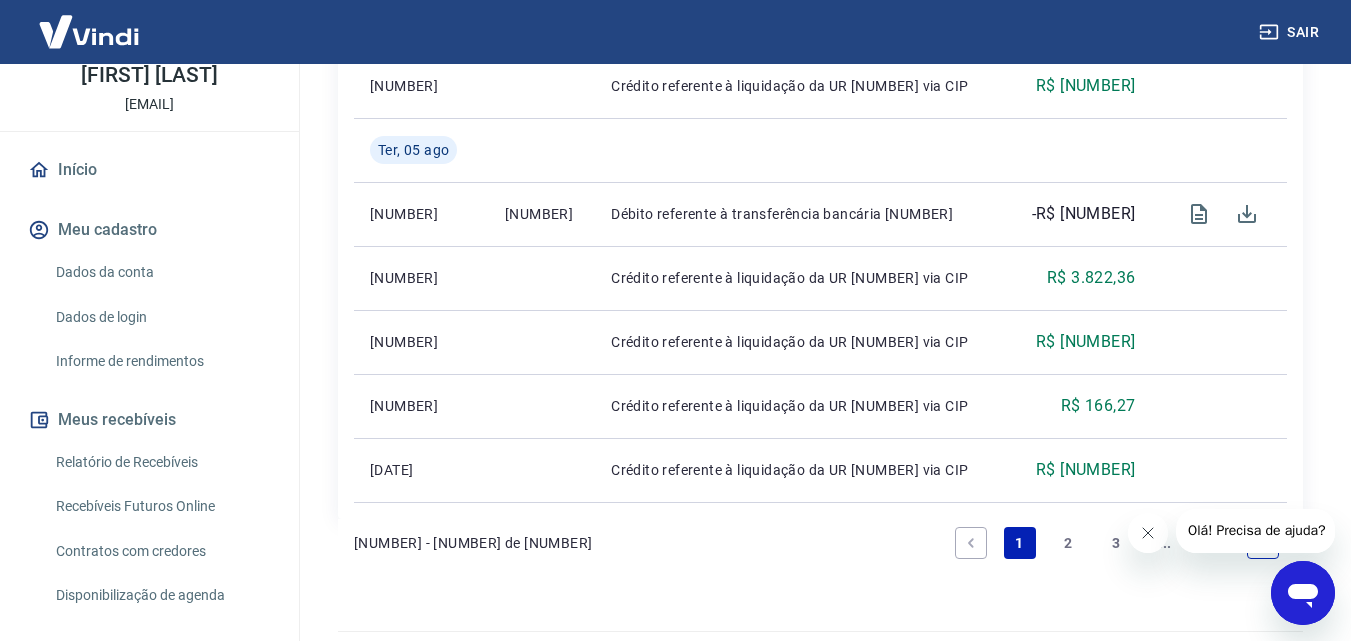 click on "2" at bounding box center [1068, 543] 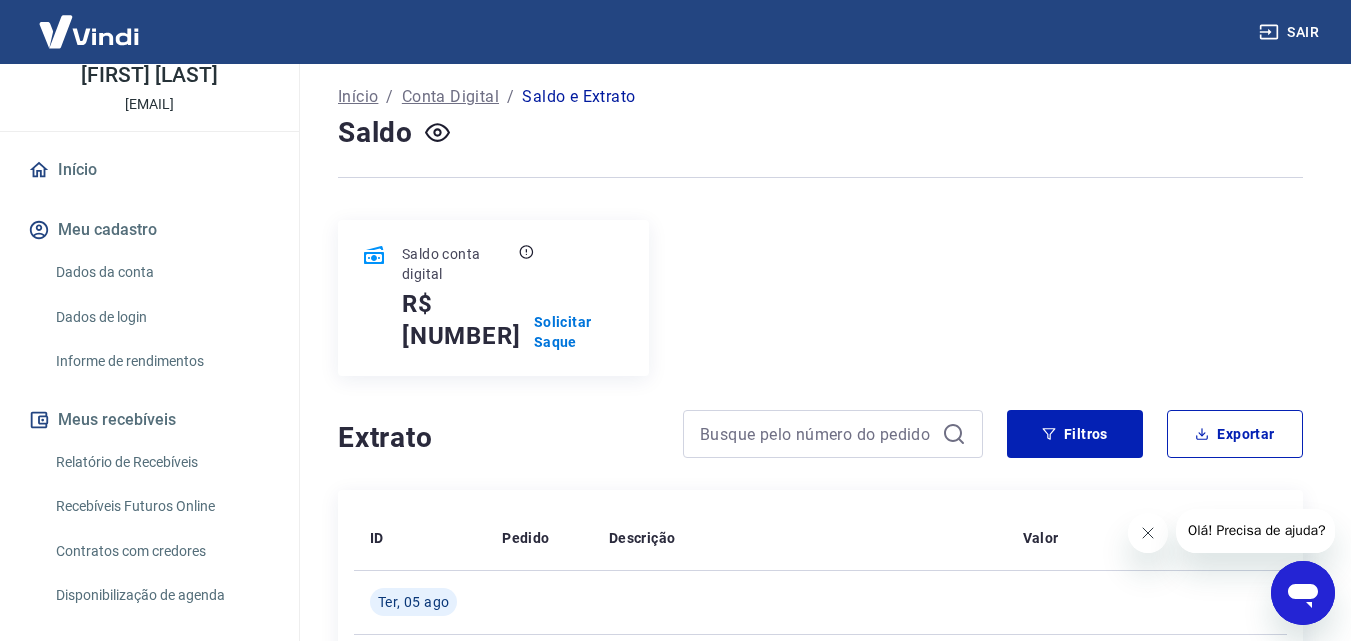 scroll, scrollTop: 81, scrollLeft: 0, axis: vertical 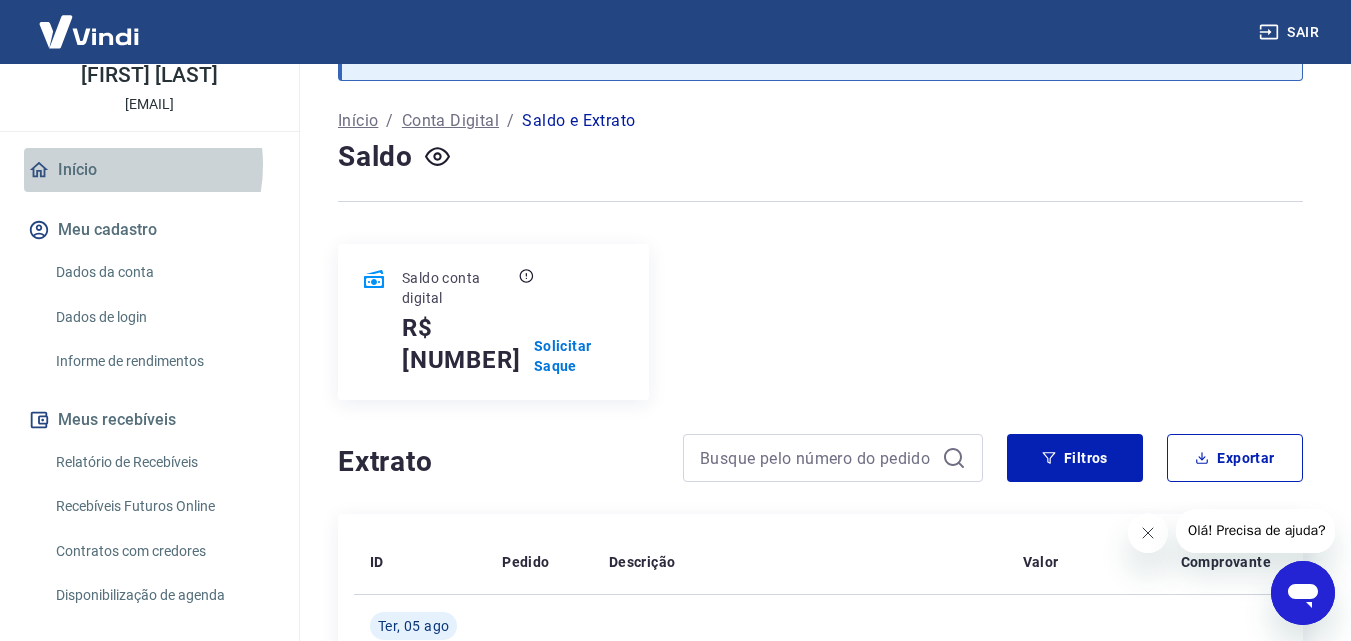 click on "Início" at bounding box center [149, 170] 